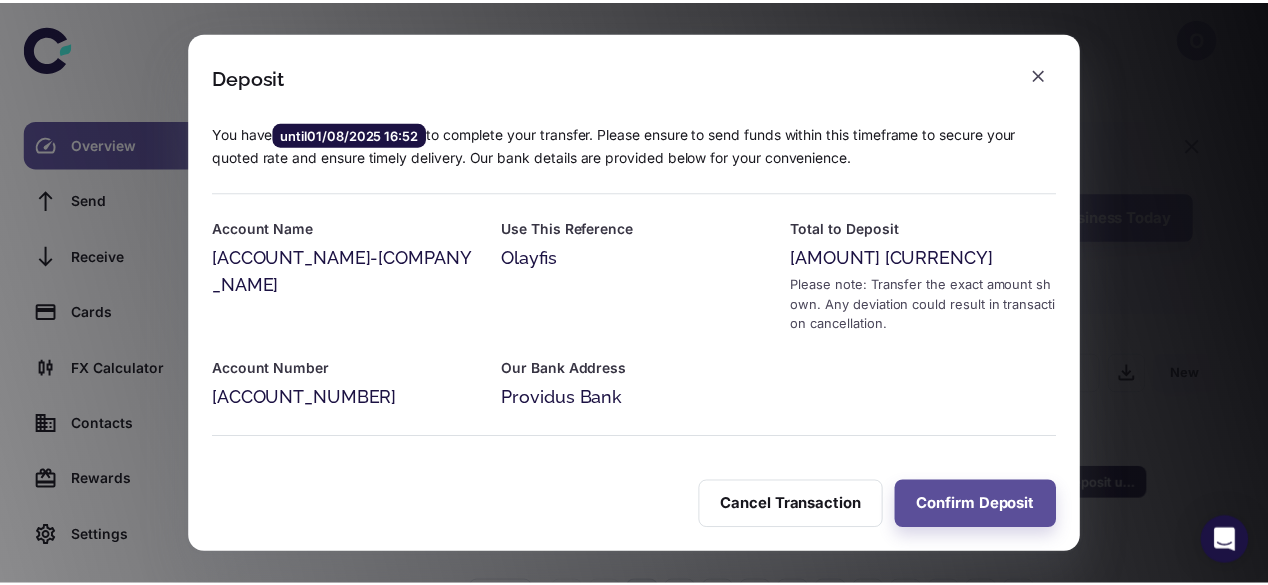 scroll, scrollTop: 0, scrollLeft: 0, axis: both 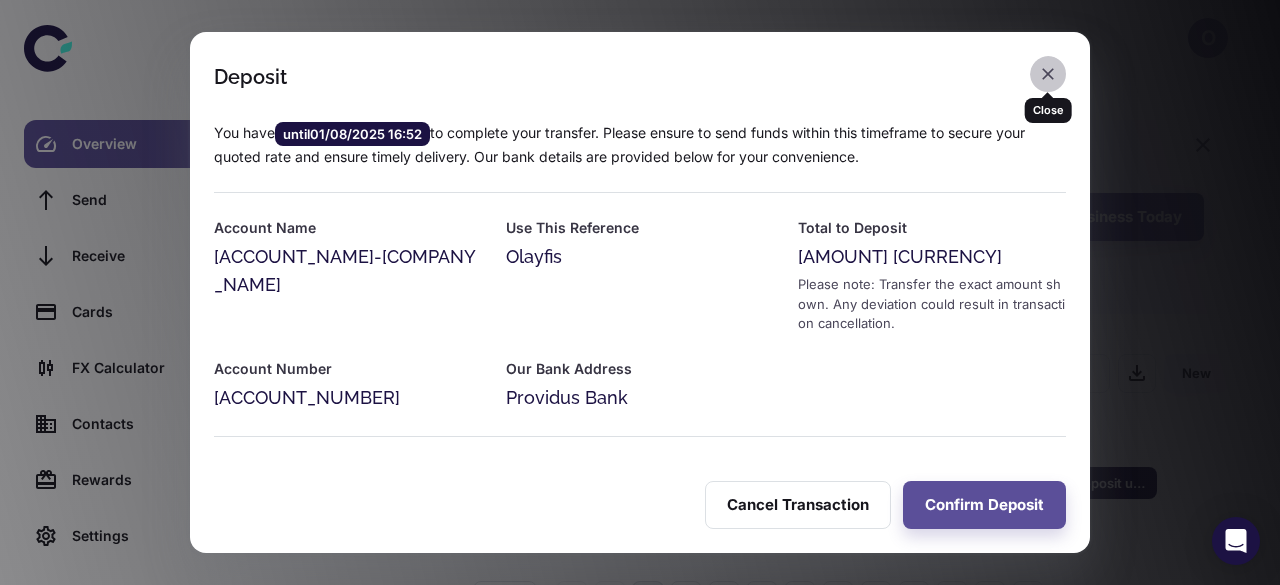 click 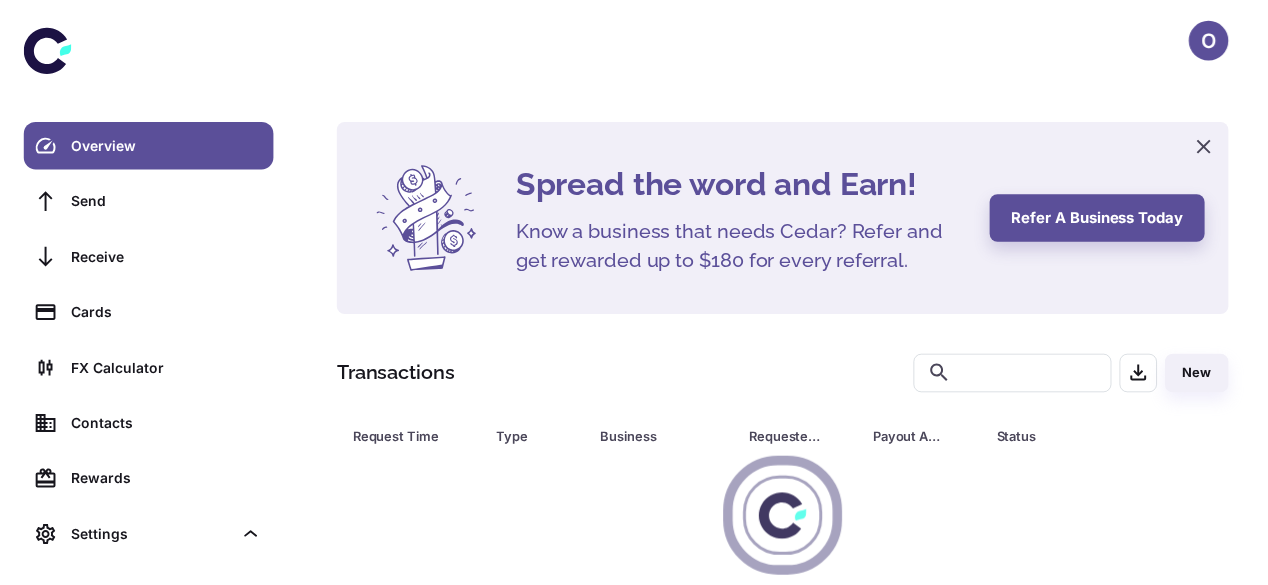 scroll, scrollTop: 0, scrollLeft: 0, axis: both 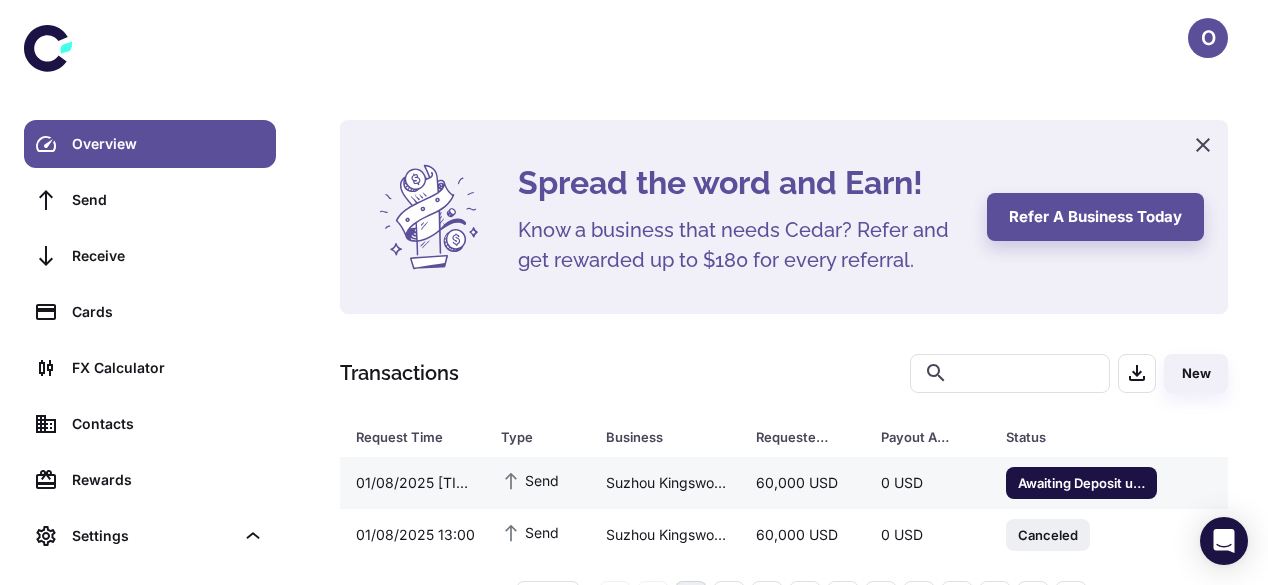 click on "Suzhou Kingswood Education Technology Co Ltd" at bounding box center (665, 483) 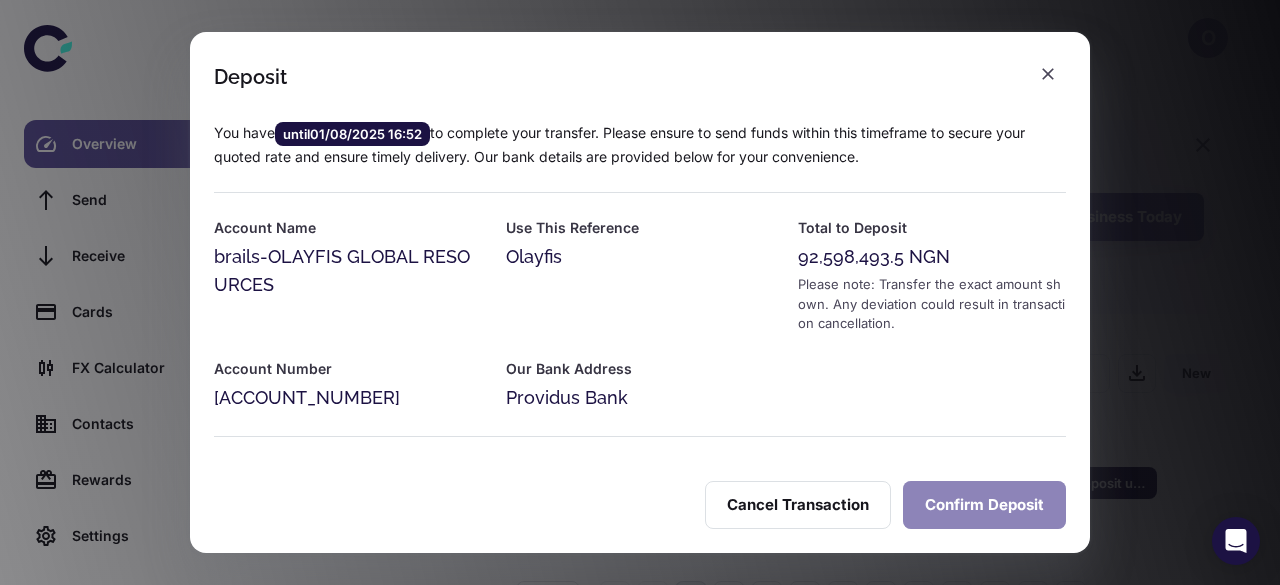 click on "Confirm Deposit" at bounding box center (984, 505) 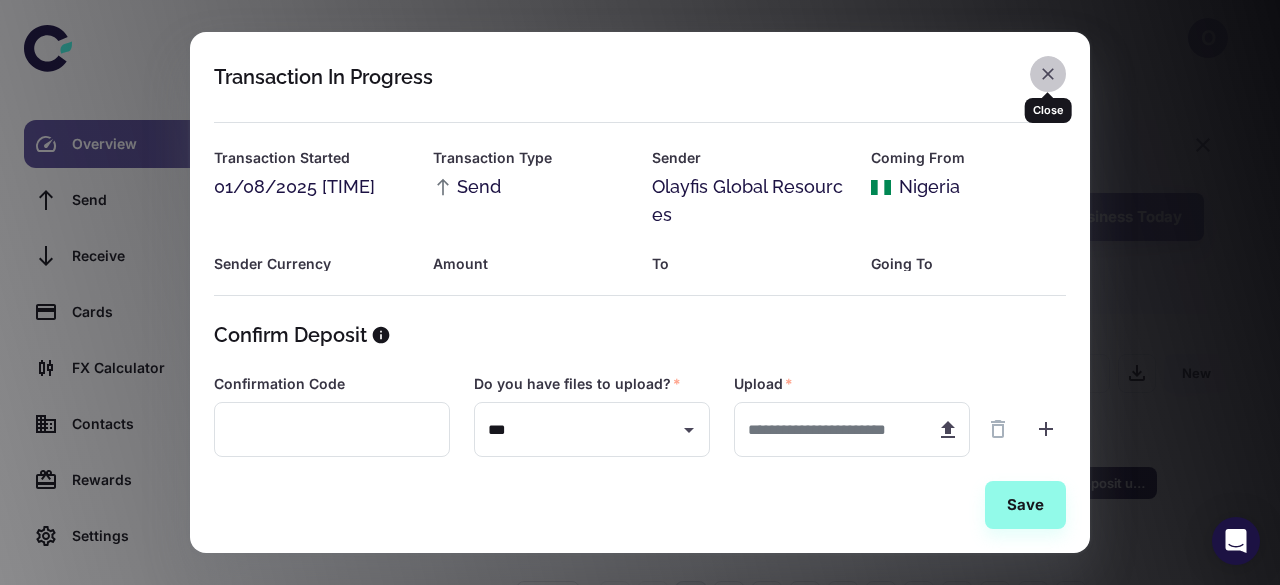 click 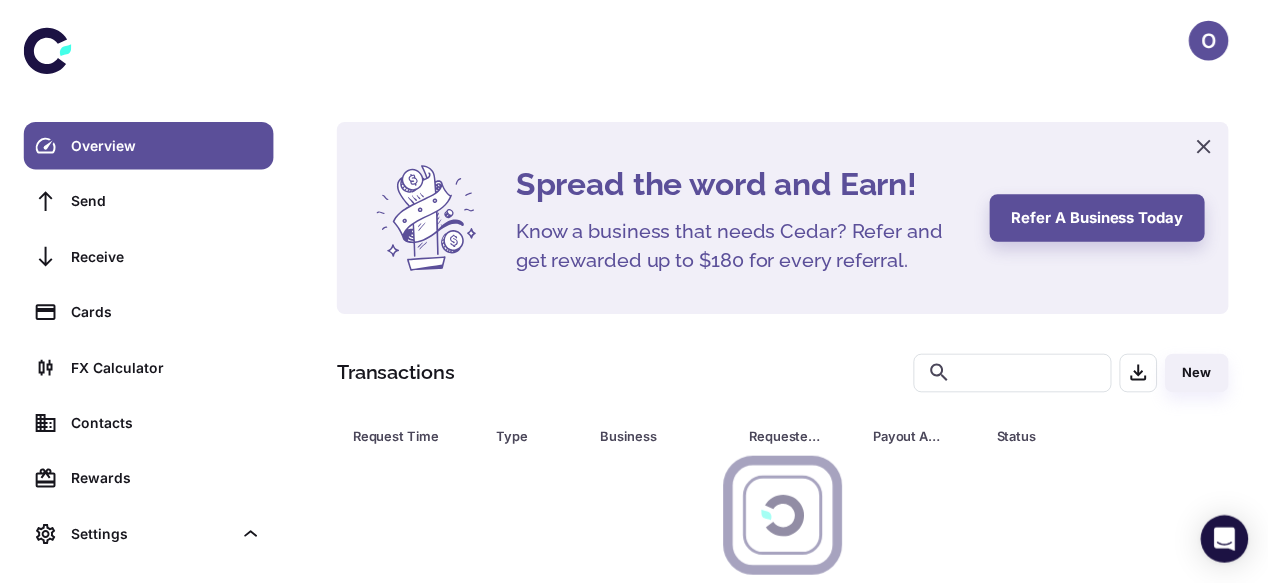 scroll, scrollTop: 0, scrollLeft: 0, axis: both 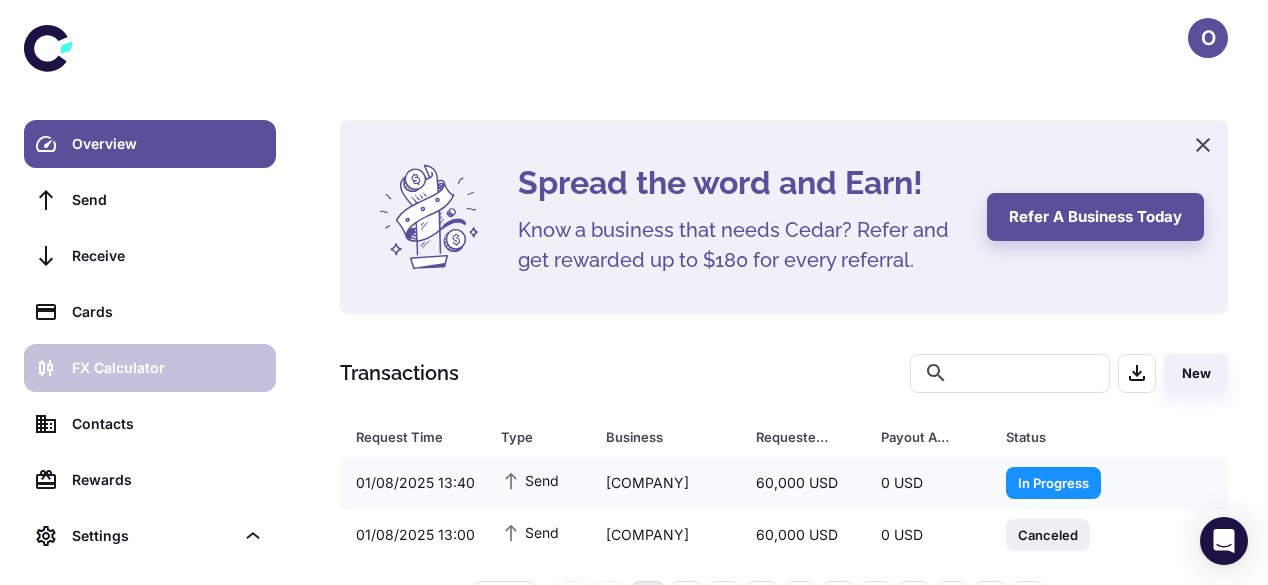 click on "FX Calculator" at bounding box center (150, 368) 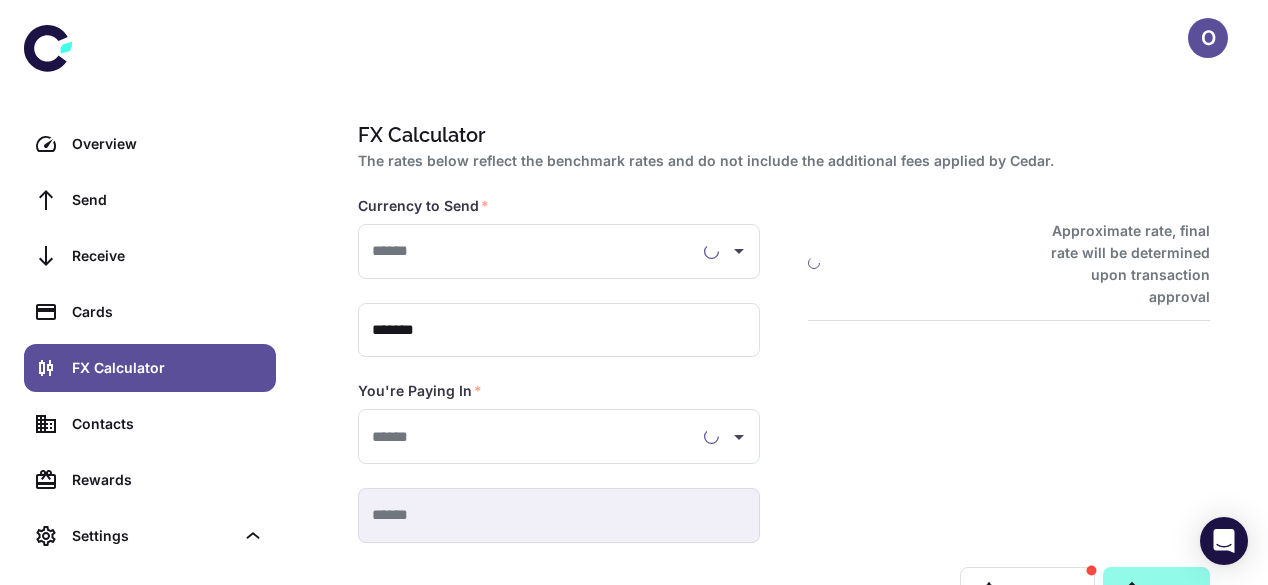 type on "**********" 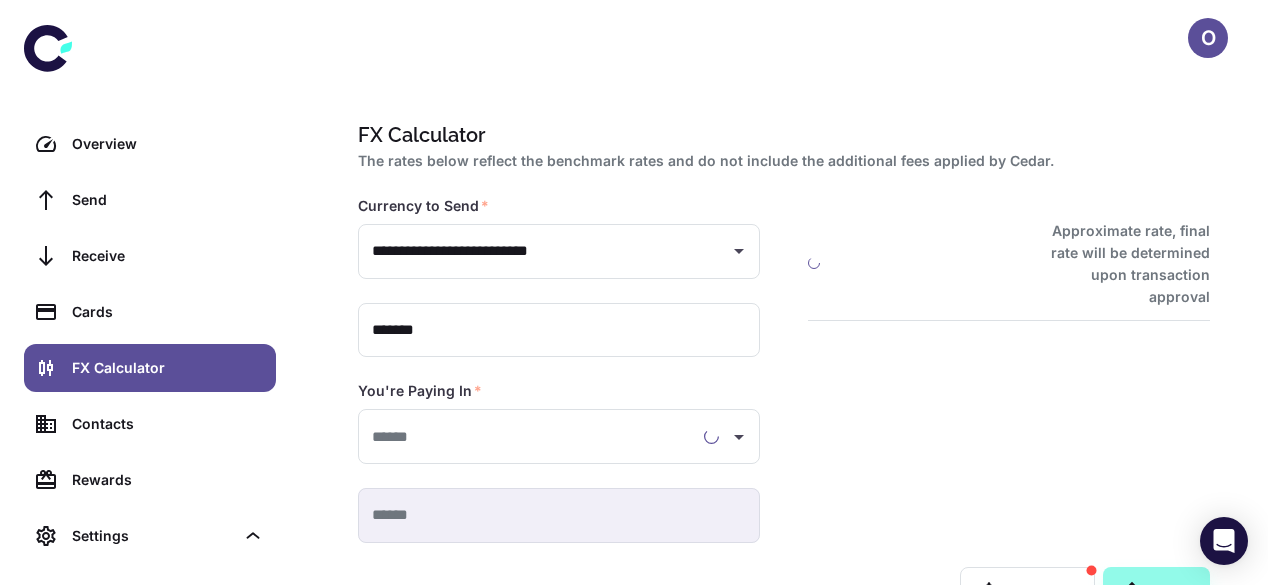 type on "**********" 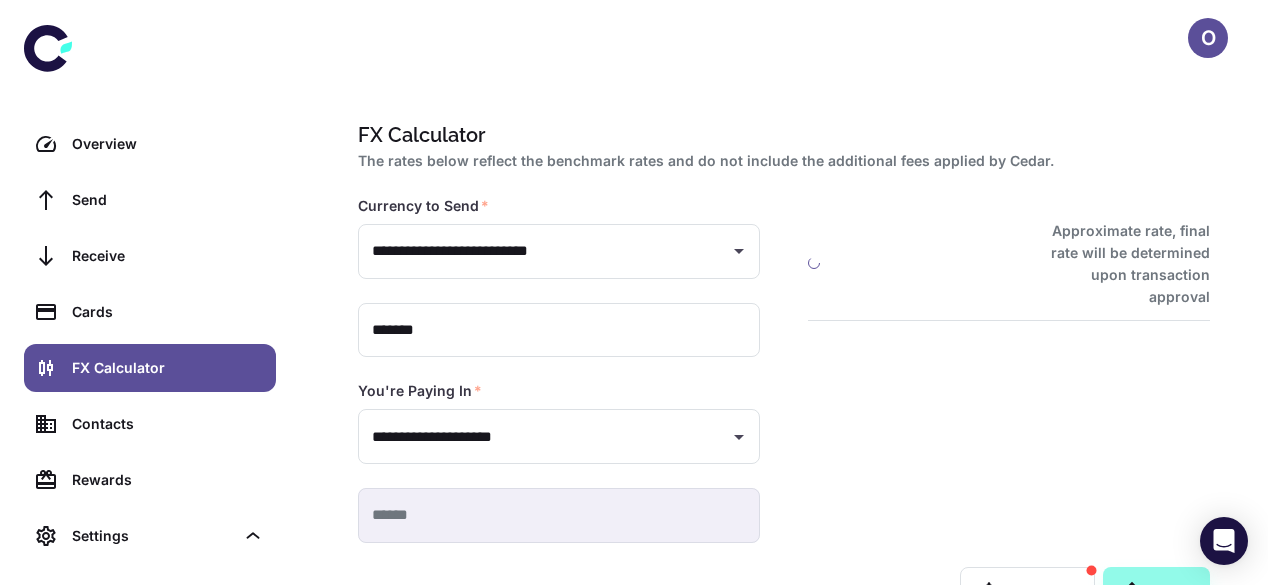 type on "**********" 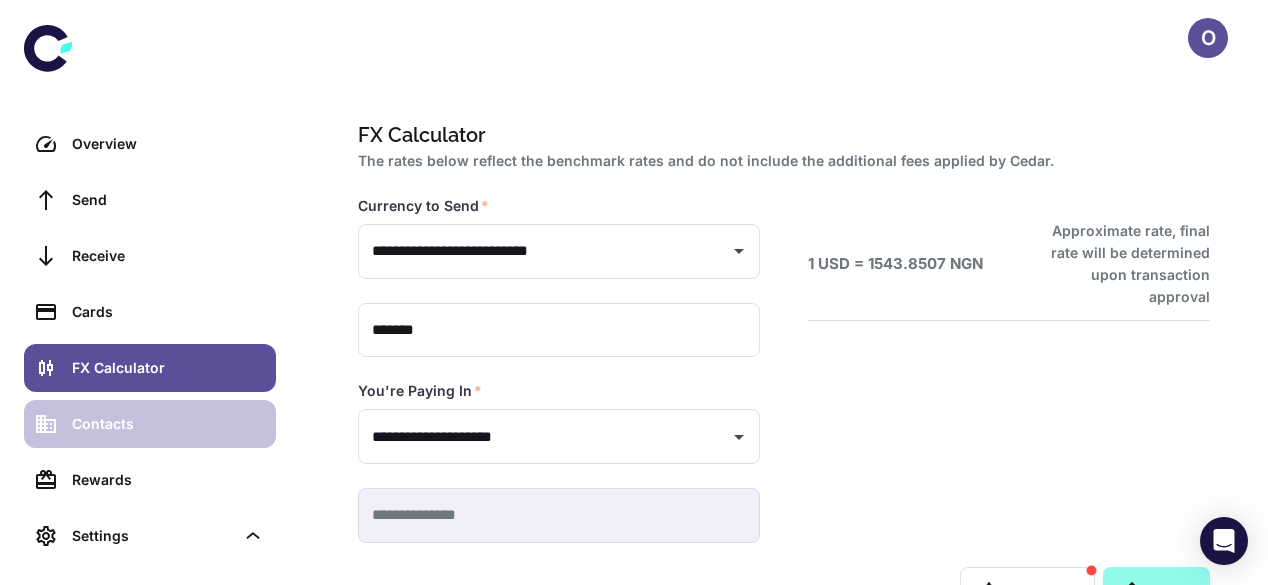click on "Contacts" at bounding box center (168, 424) 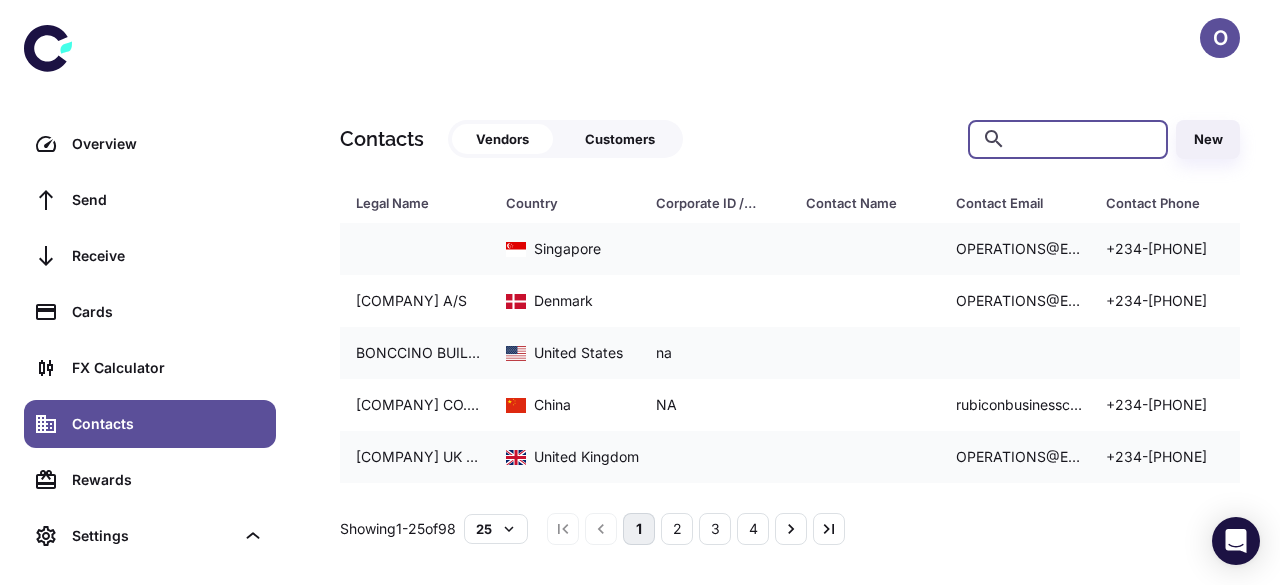 click at bounding box center (1084, 139) 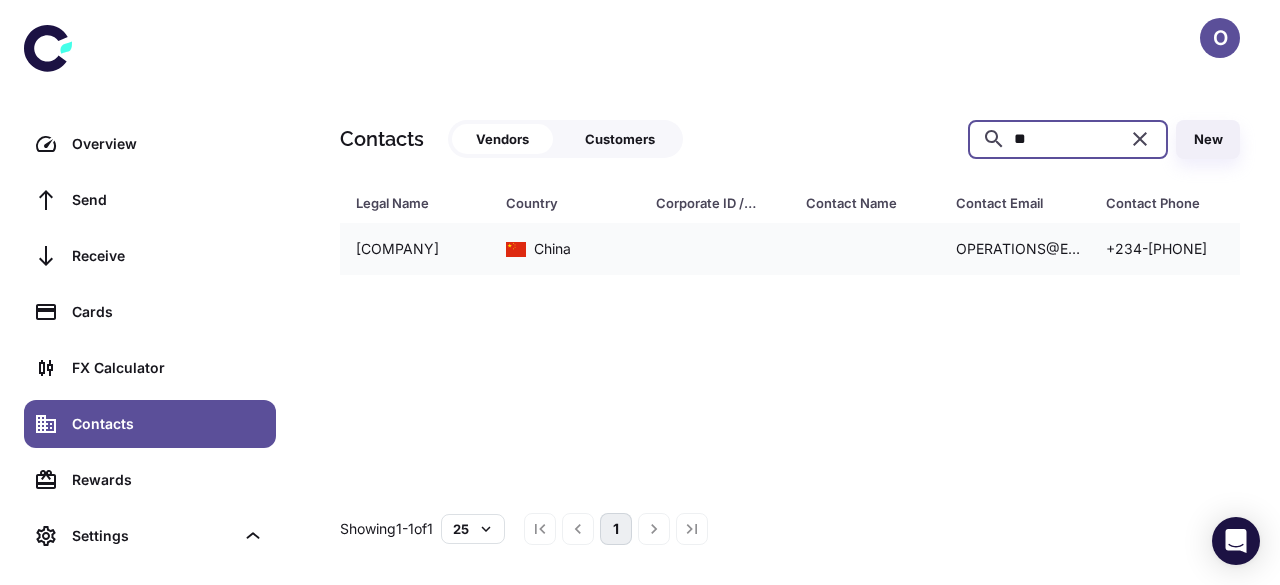 type on "**" 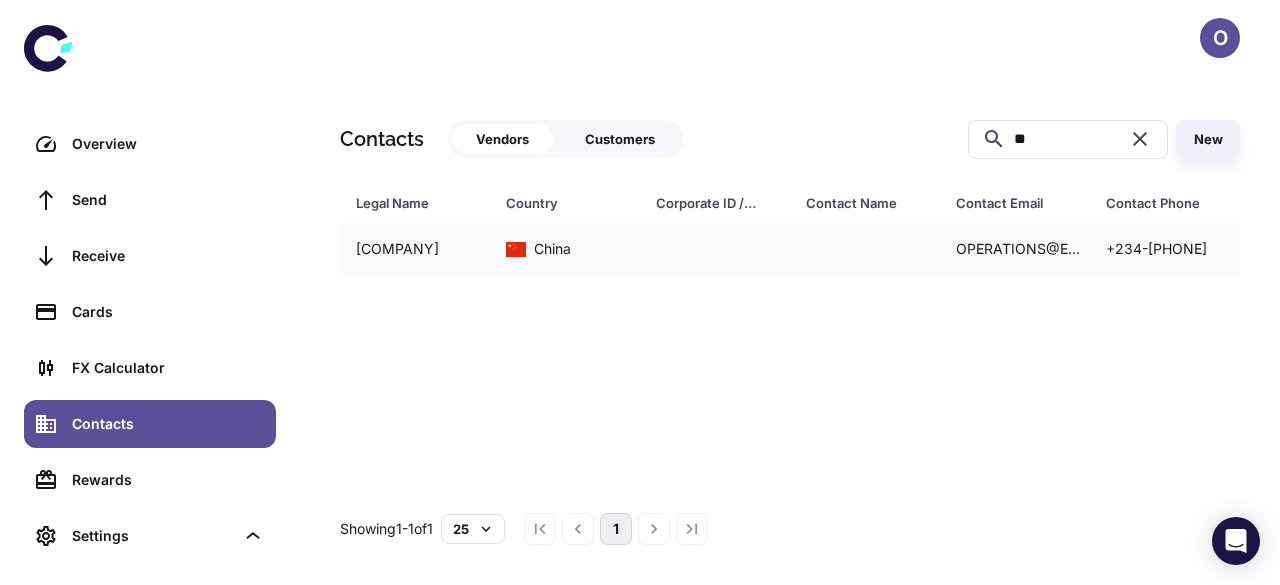 click at bounding box center (865, 249) 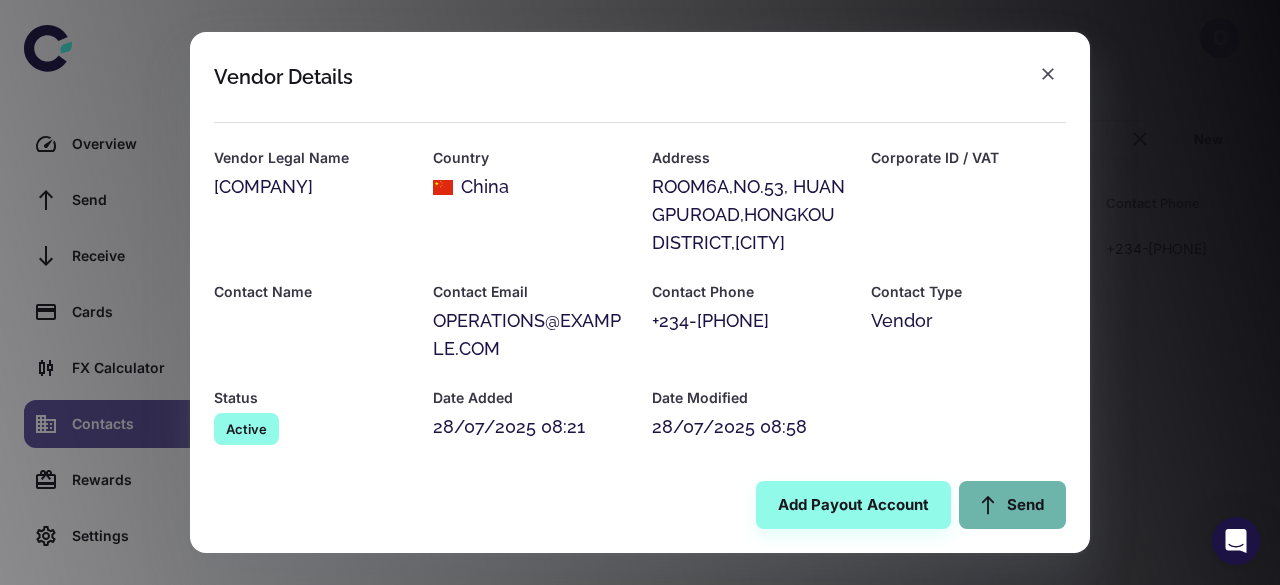 click 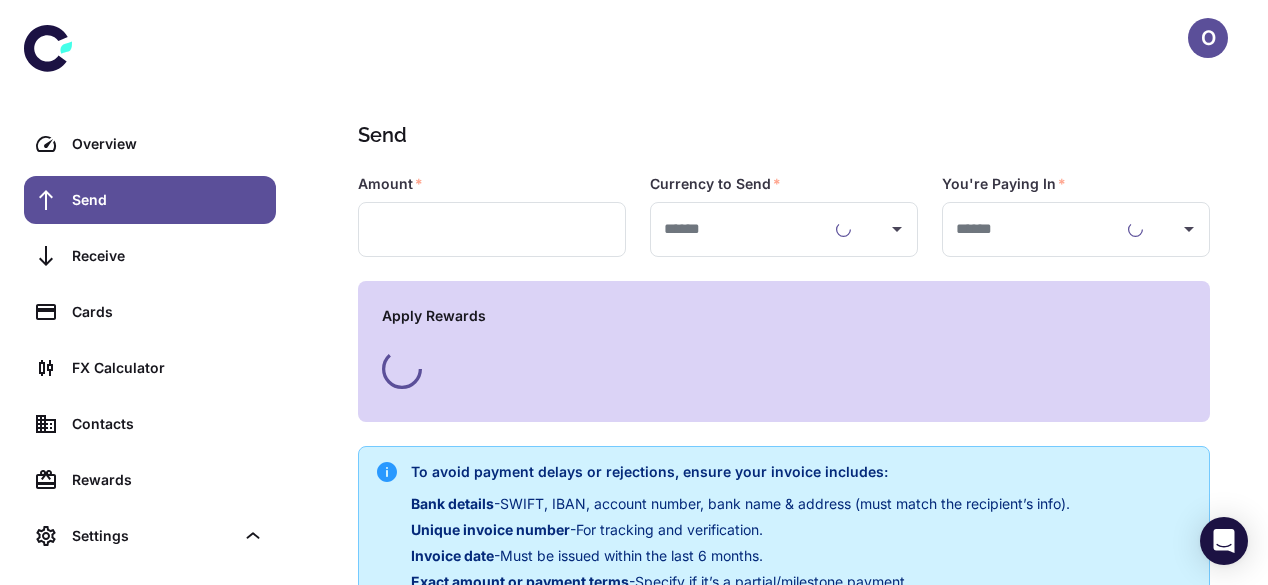 type on "**********" 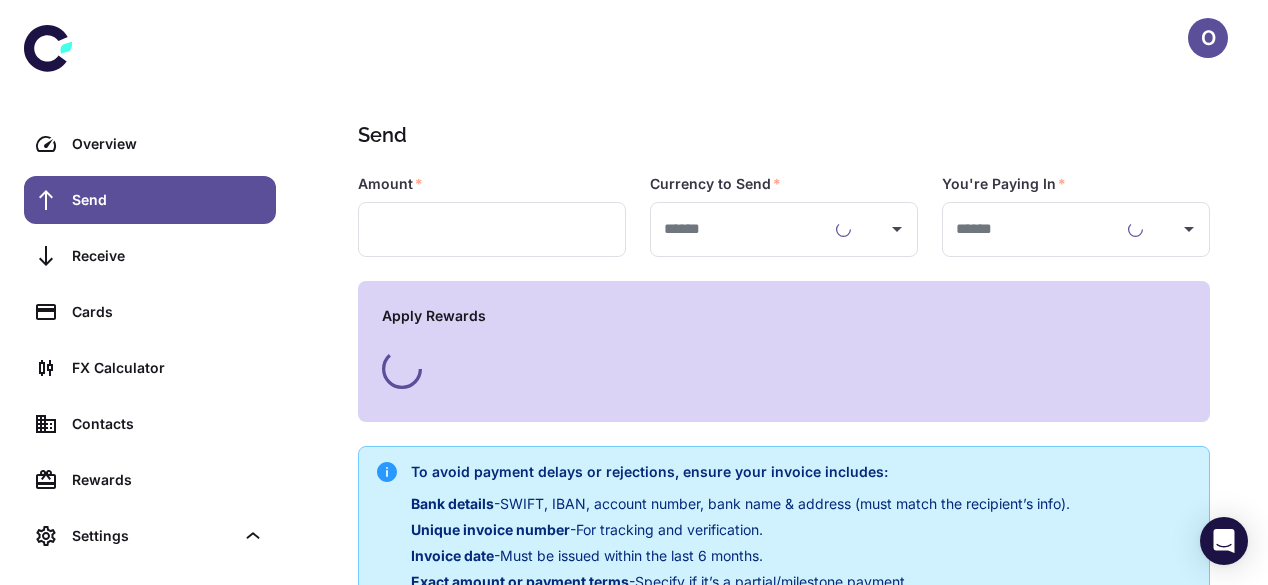 type on "**********" 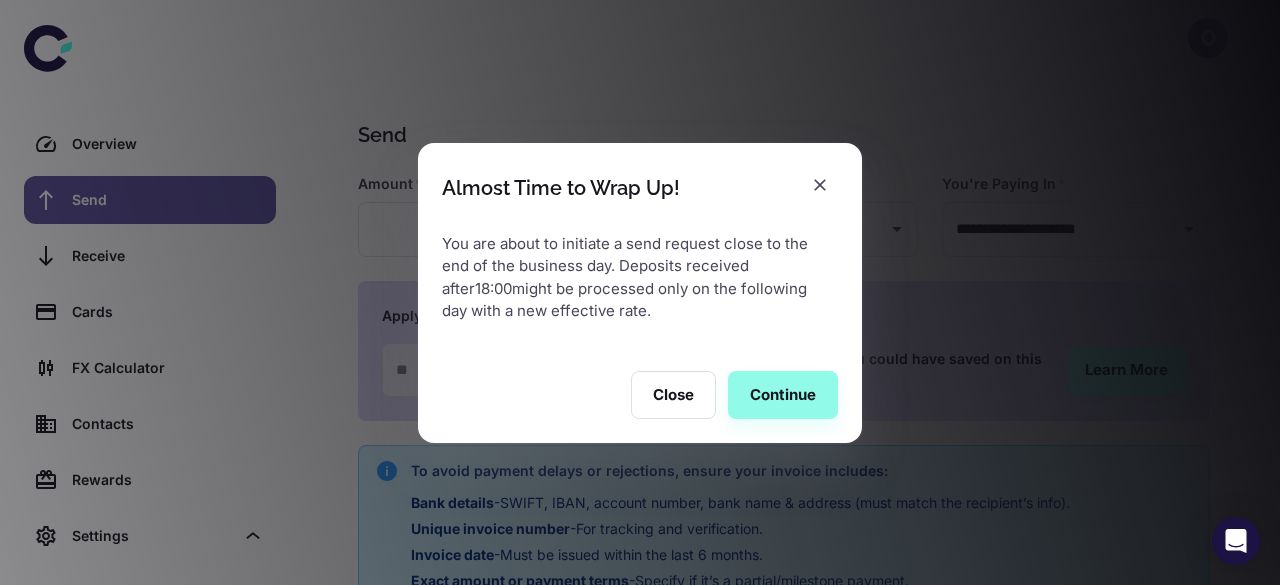 type on "**********" 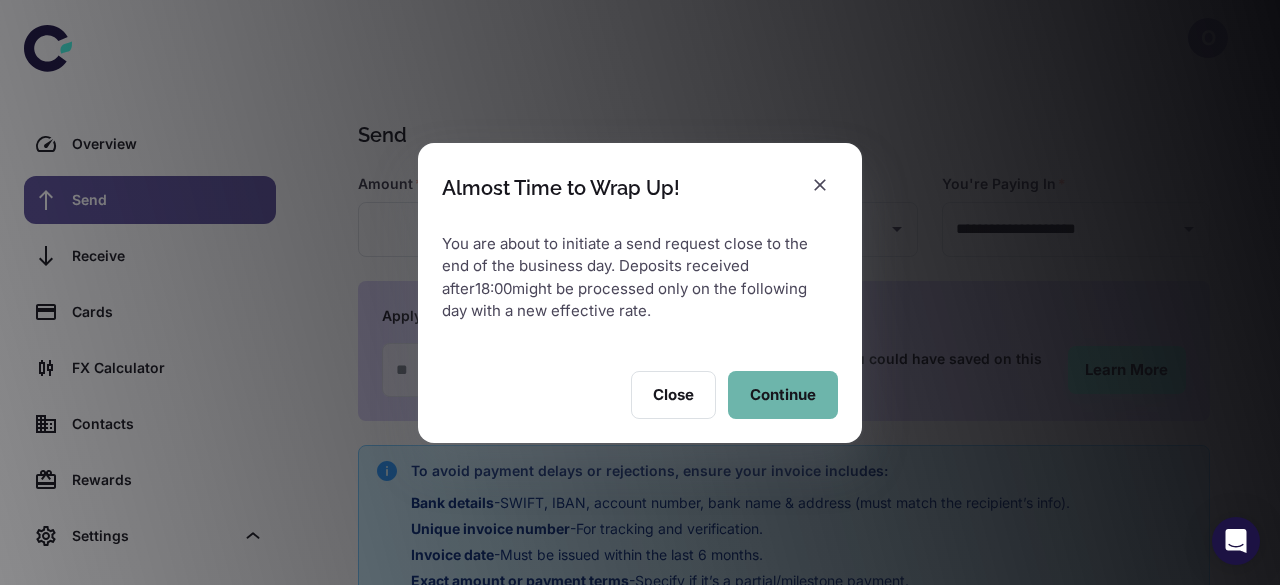 click on "Continue" at bounding box center [783, 395] 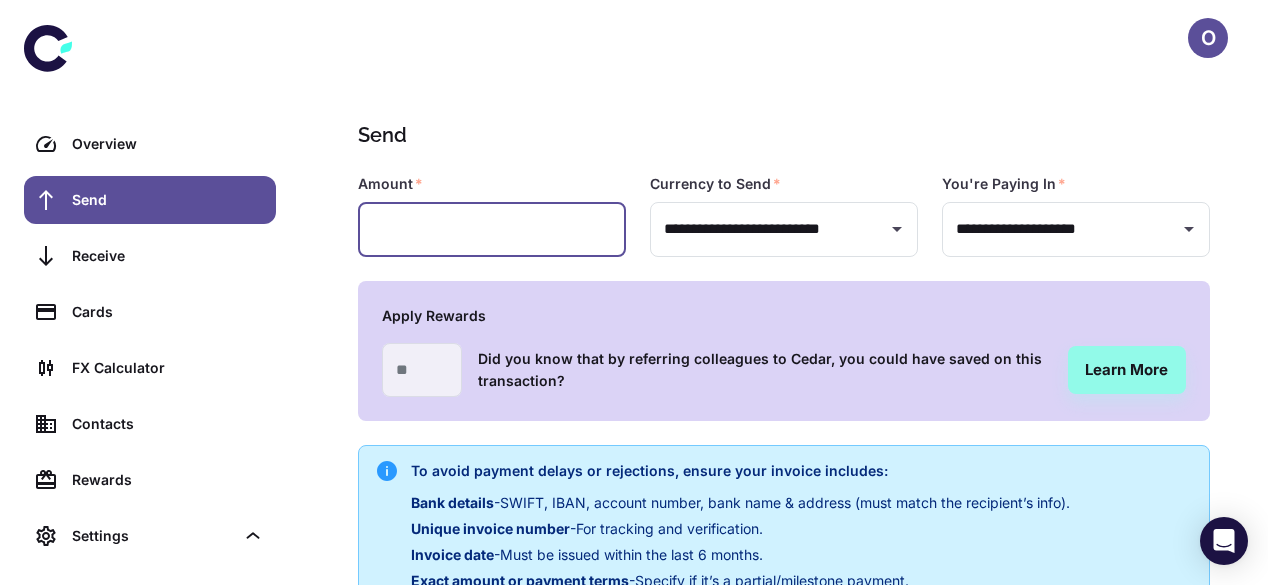 click at bounding box center [492, 229] 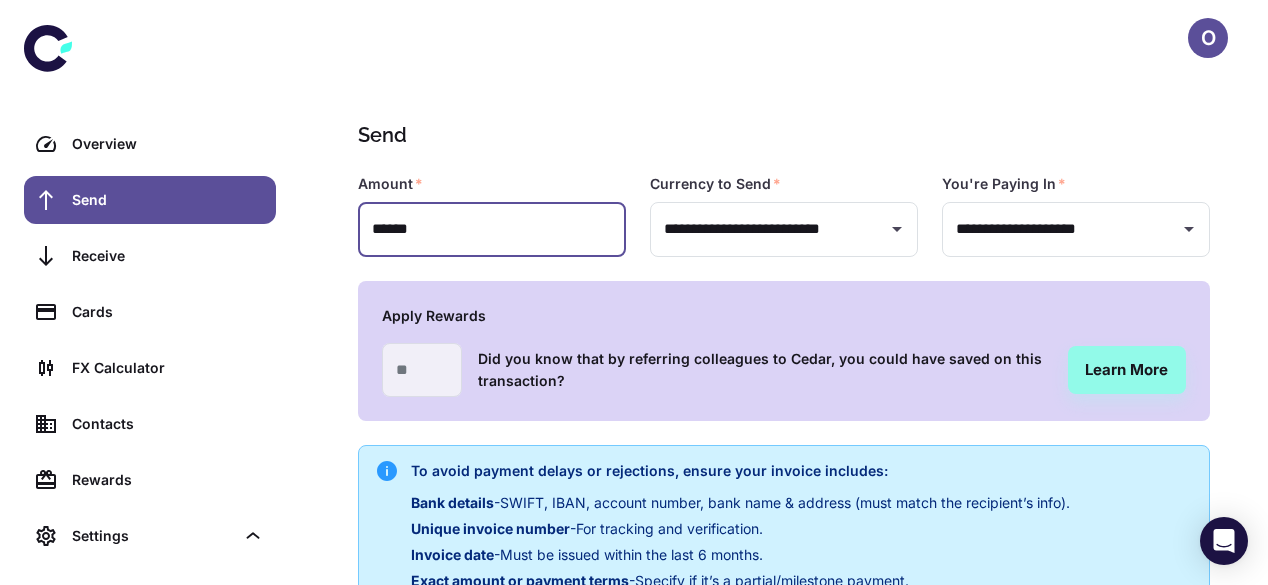 scroll, scrollTop: 481, scrollLeft: 0, axis: vertical 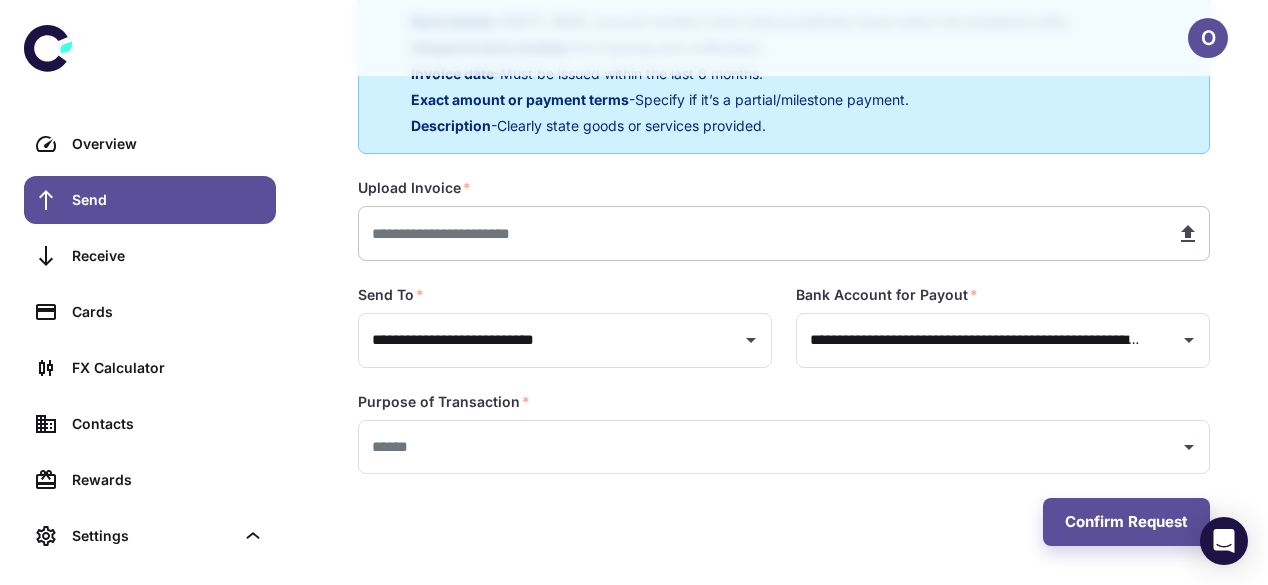 type on "******" 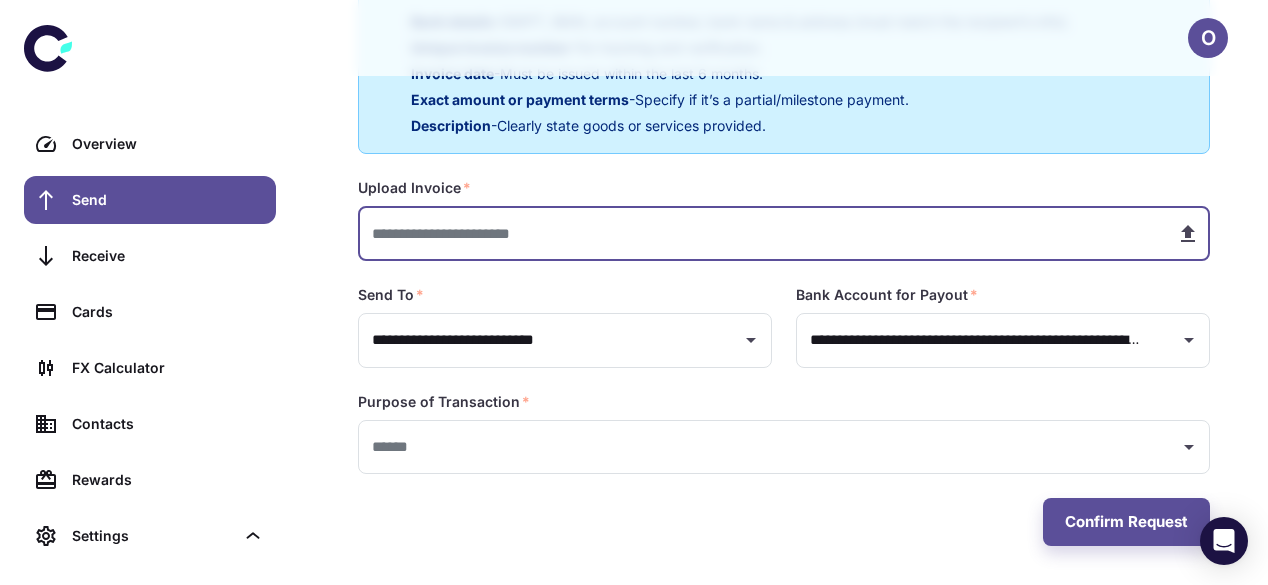click at bounding box center (759, 233) 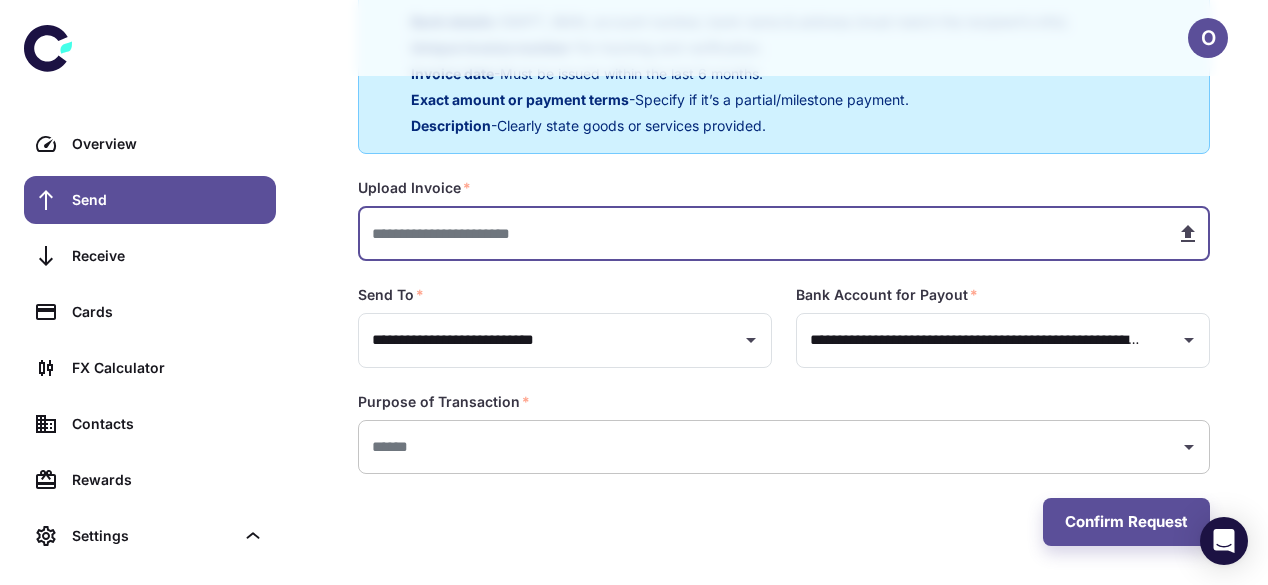 type on "**********" 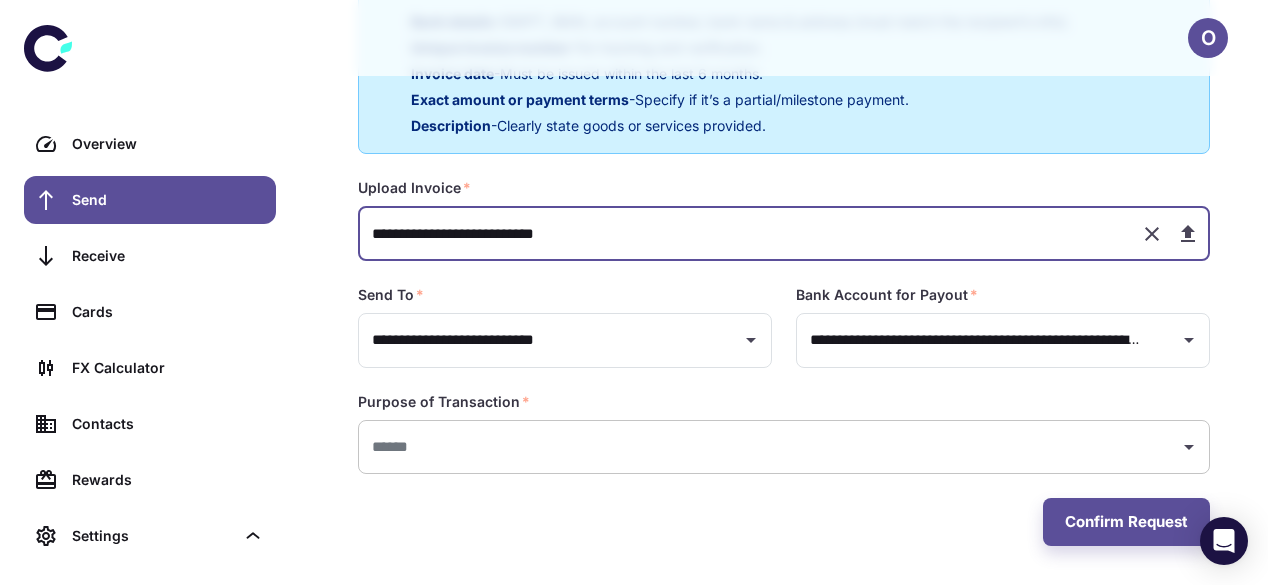 click on "​" at bounding box center (784, 447) 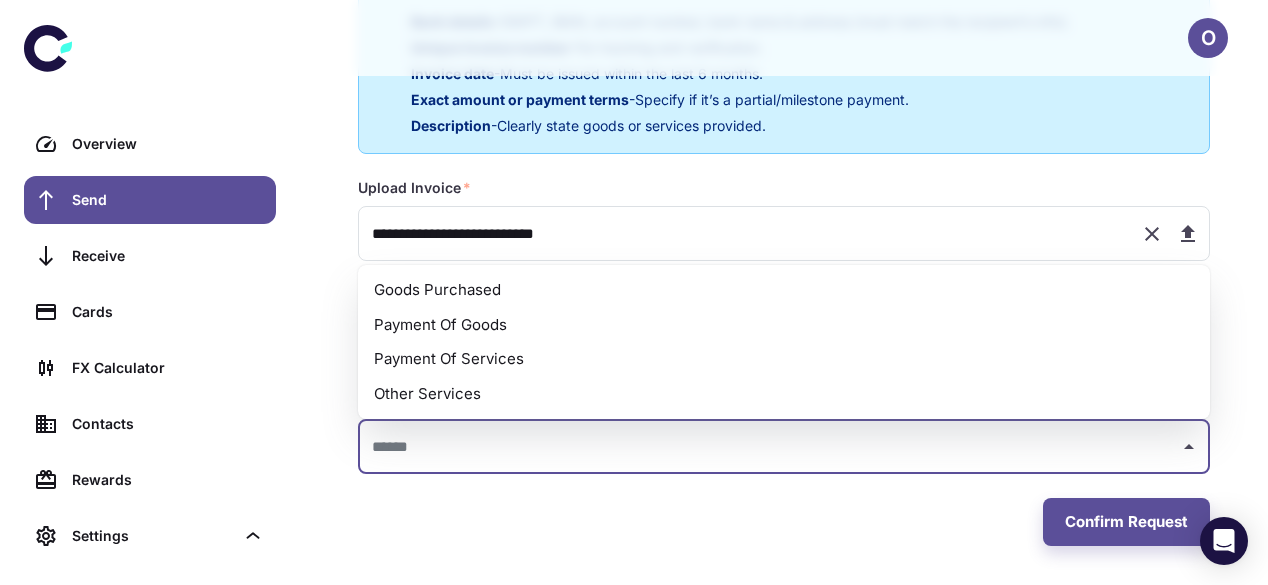 click on "Payment Of Goods" at bounding box center (784, 325) 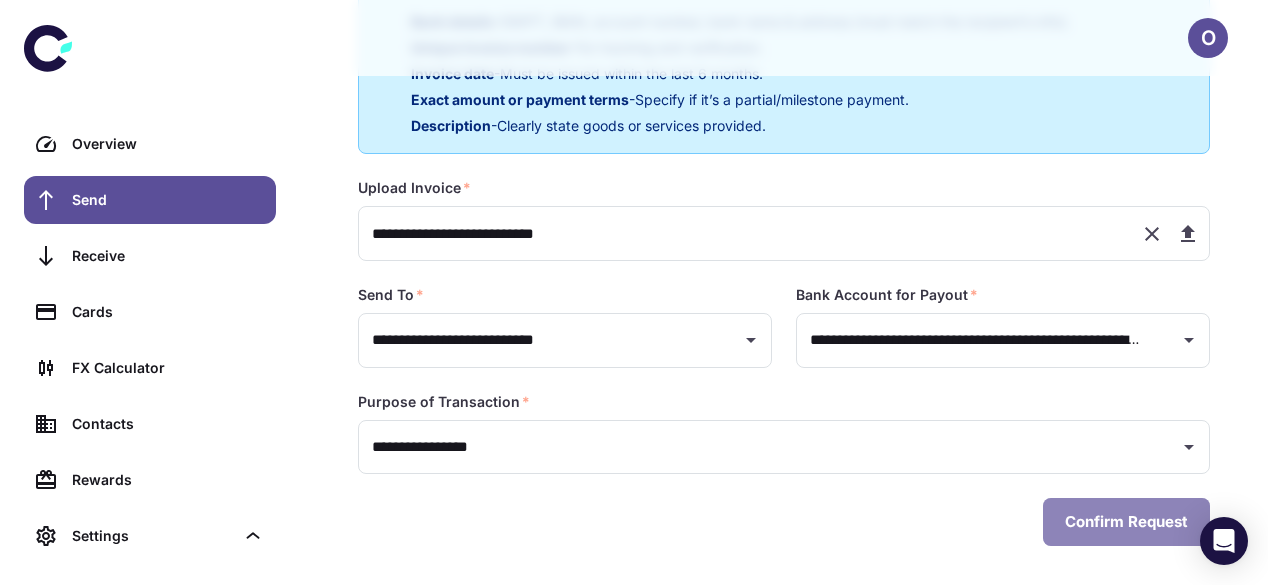 click on "Confirm Request" at bounding box center [1126, 522] 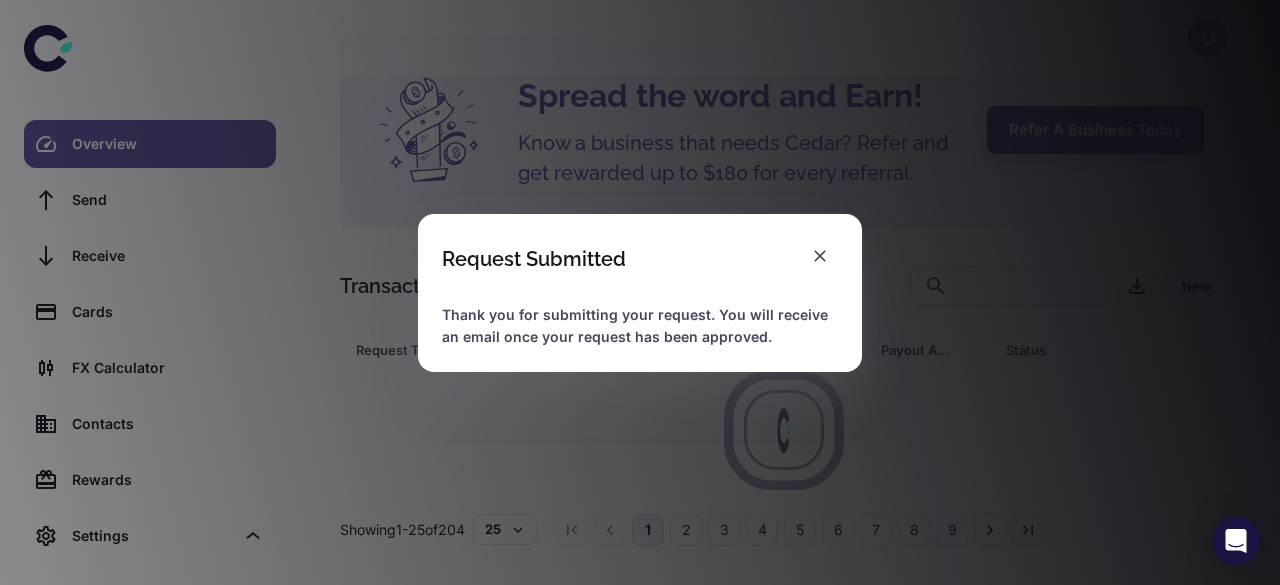 scroll, scrollTop: 67, scrollLeft: 0, axis: vertical 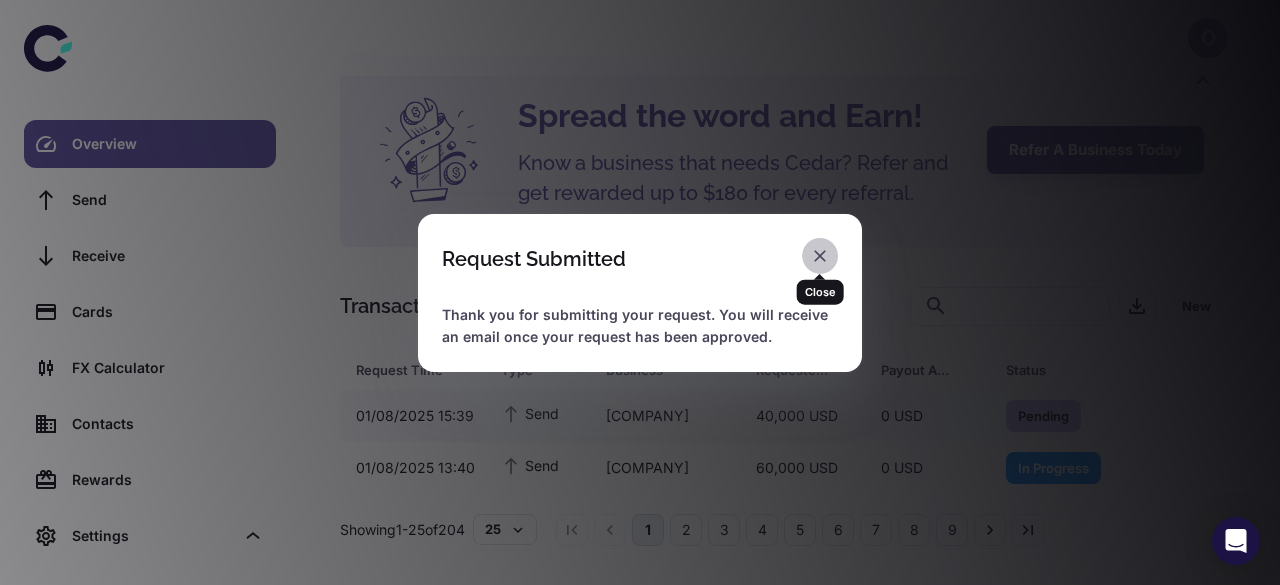 click 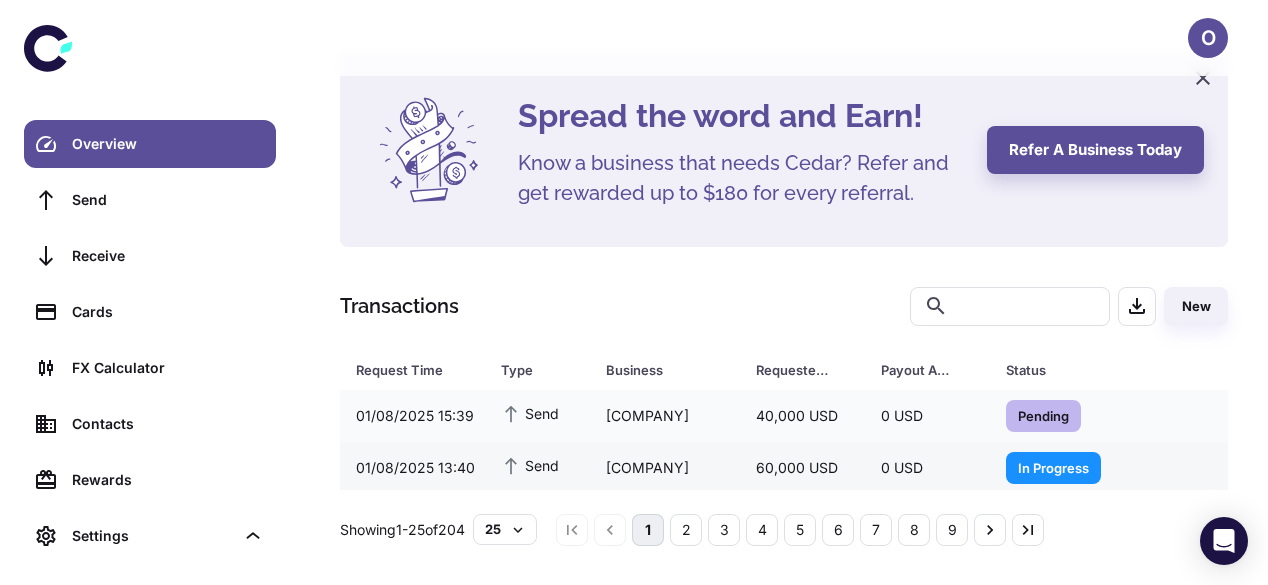 click on "Suzhou Kingswood Education Technology Co Ltd" at bounding box center (665, 468) 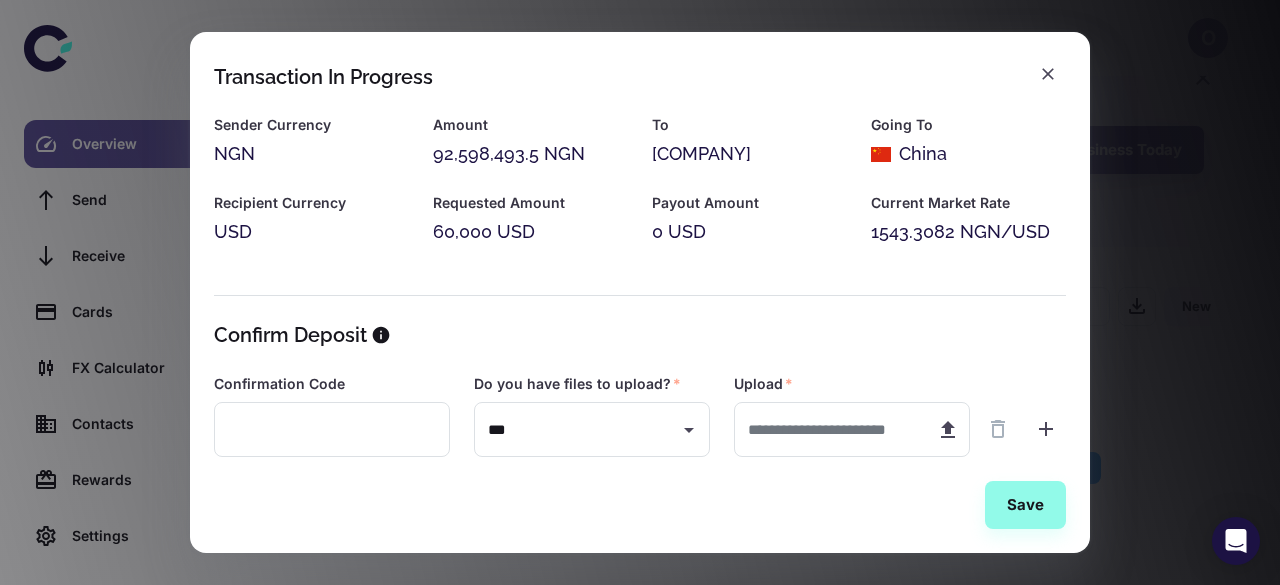 scroll, scrollTop: 118, scrollLeft: 0, axis: vertical 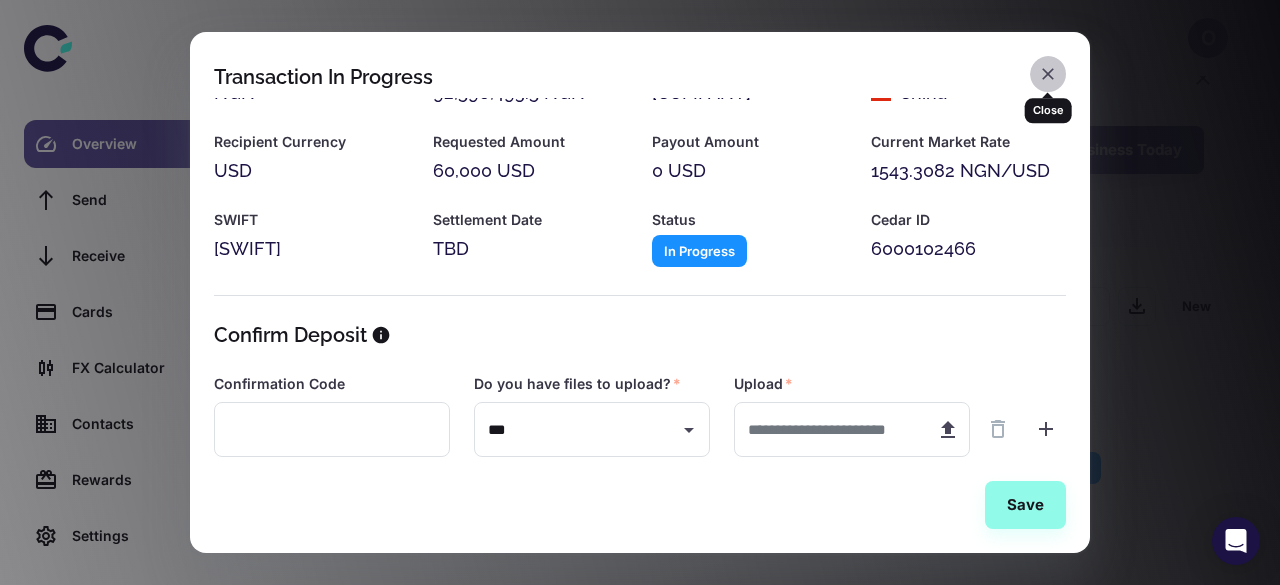 click 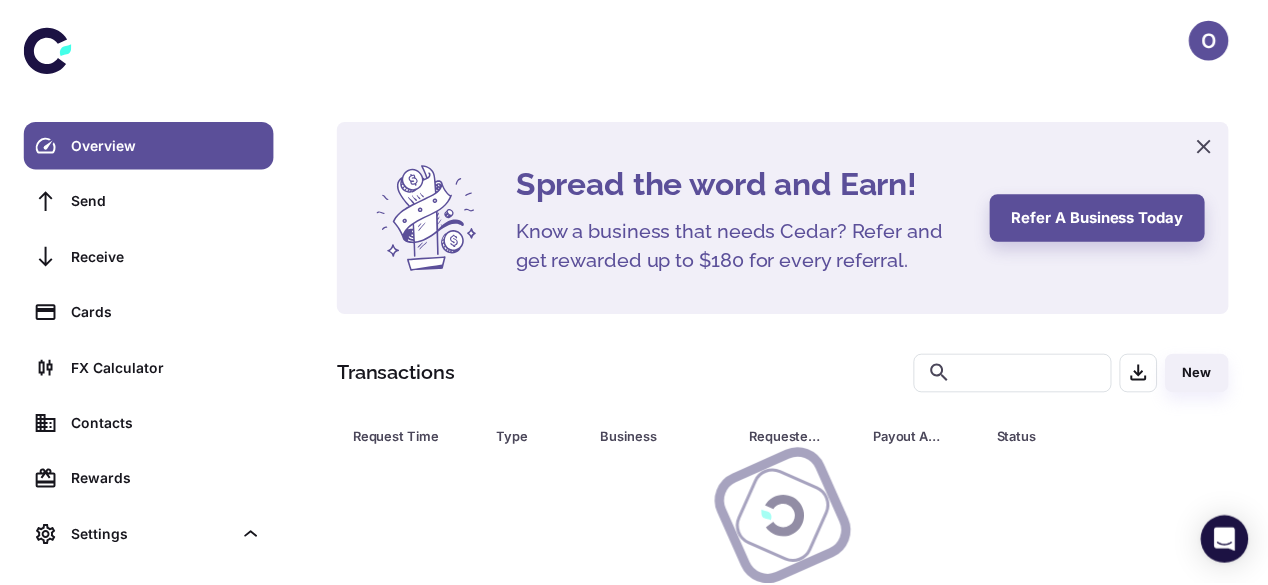 scroll, scrollTop: 0, scrollLeft: 0, axis: both 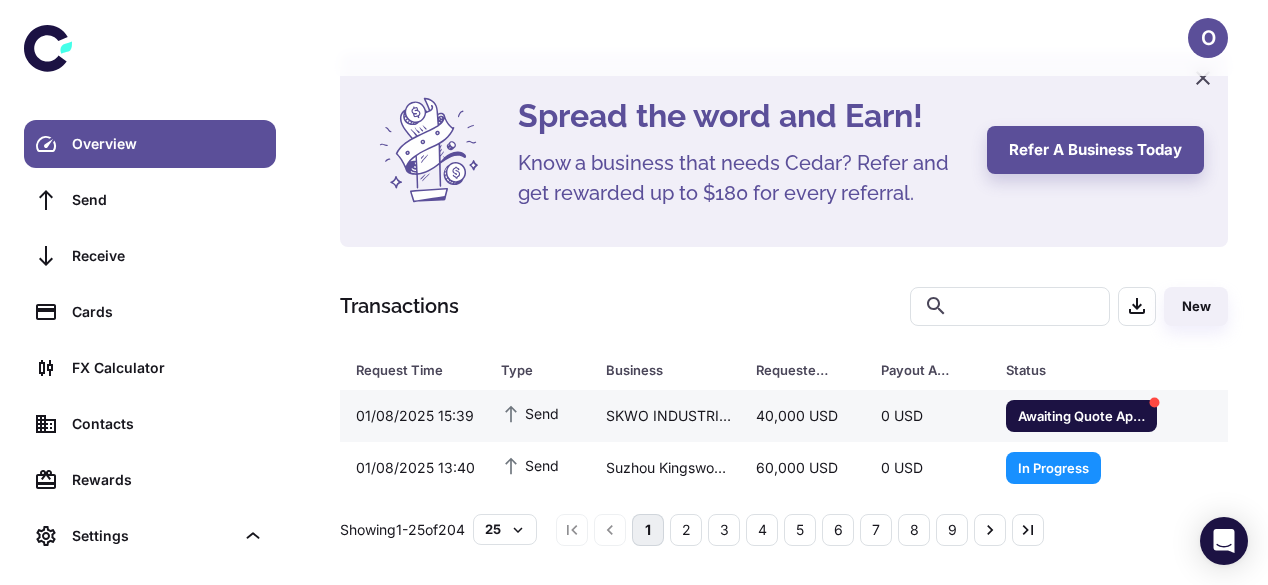 click on "40,000 USD" at bounding box center [802, 416] 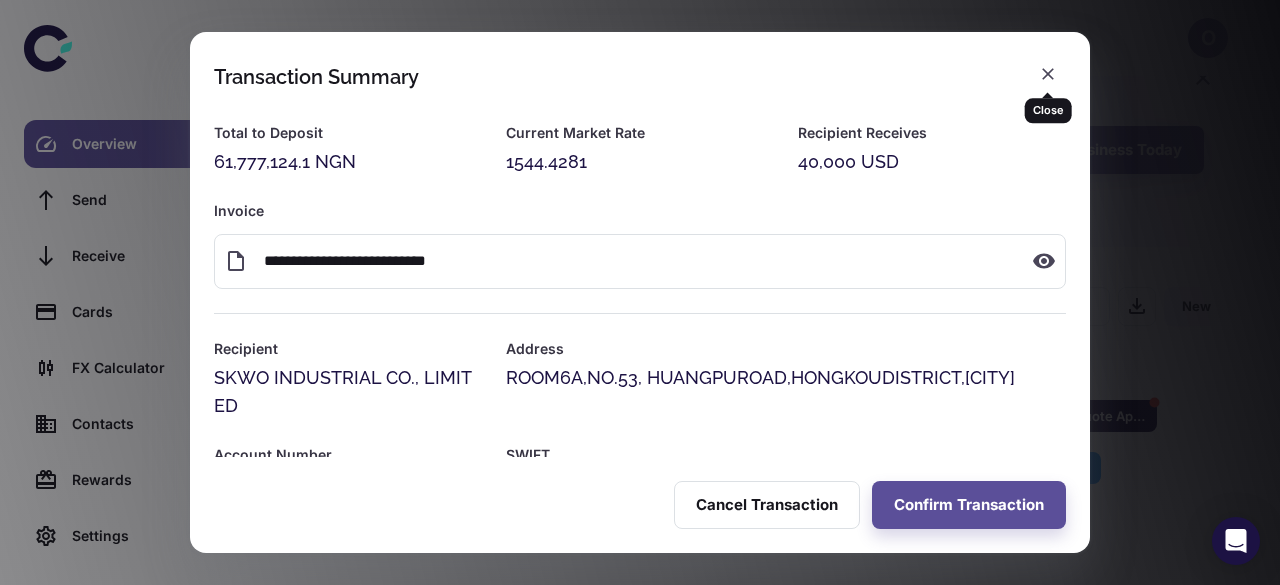click 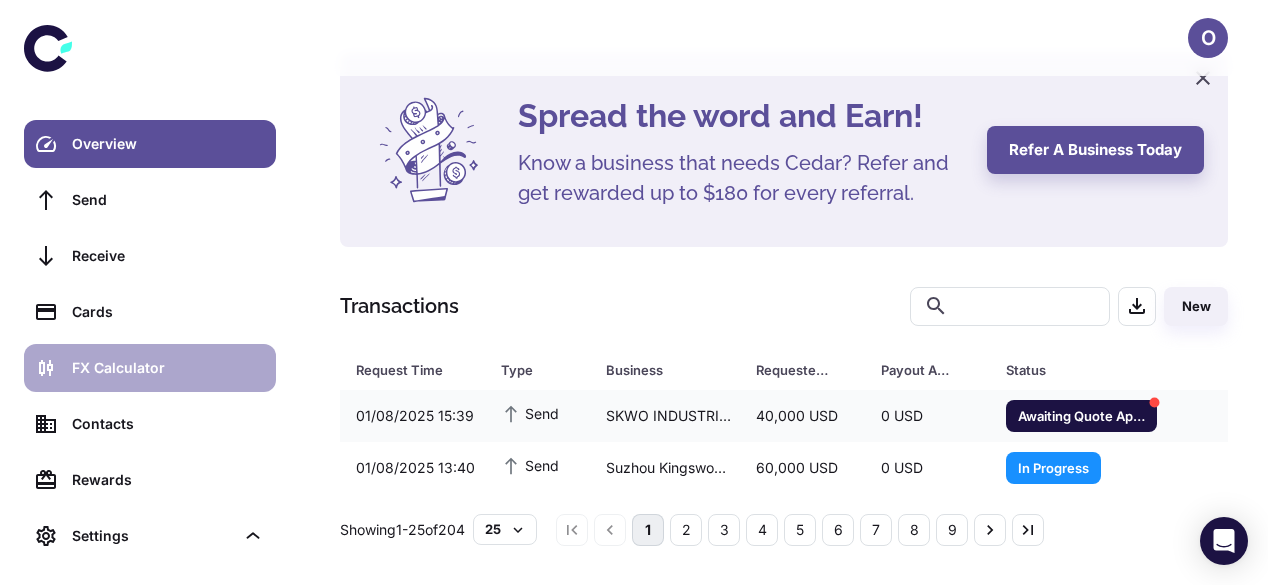 click on "FX Calculator" at bounding box center [168, 368] 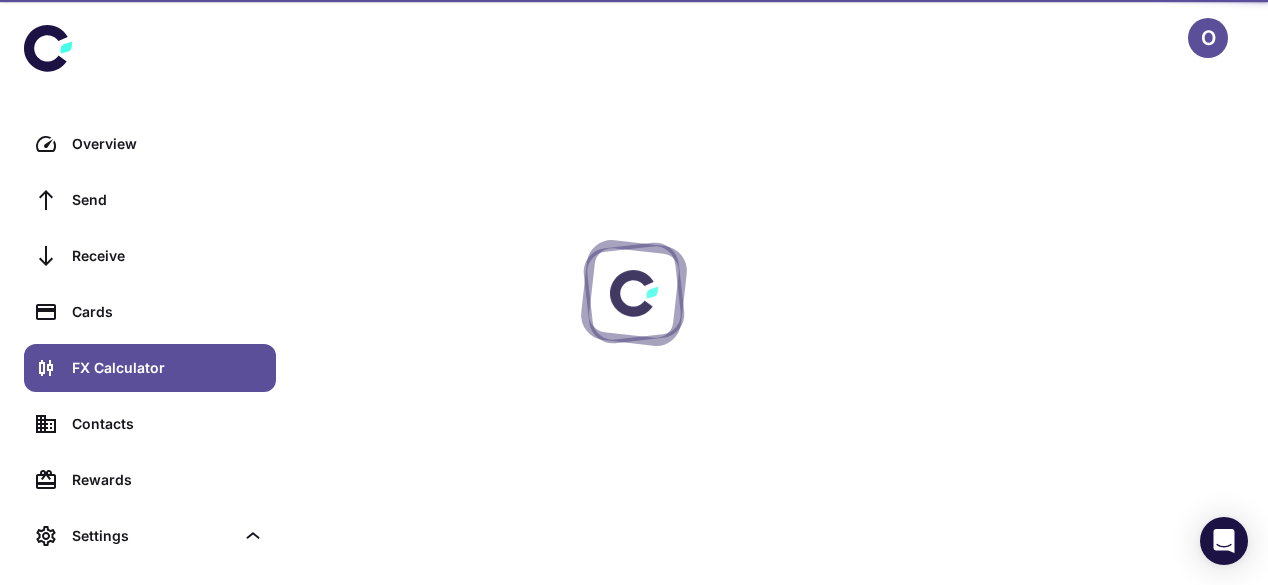 scroll, scrollTop: 0, scrollLeft: 0, axis: both 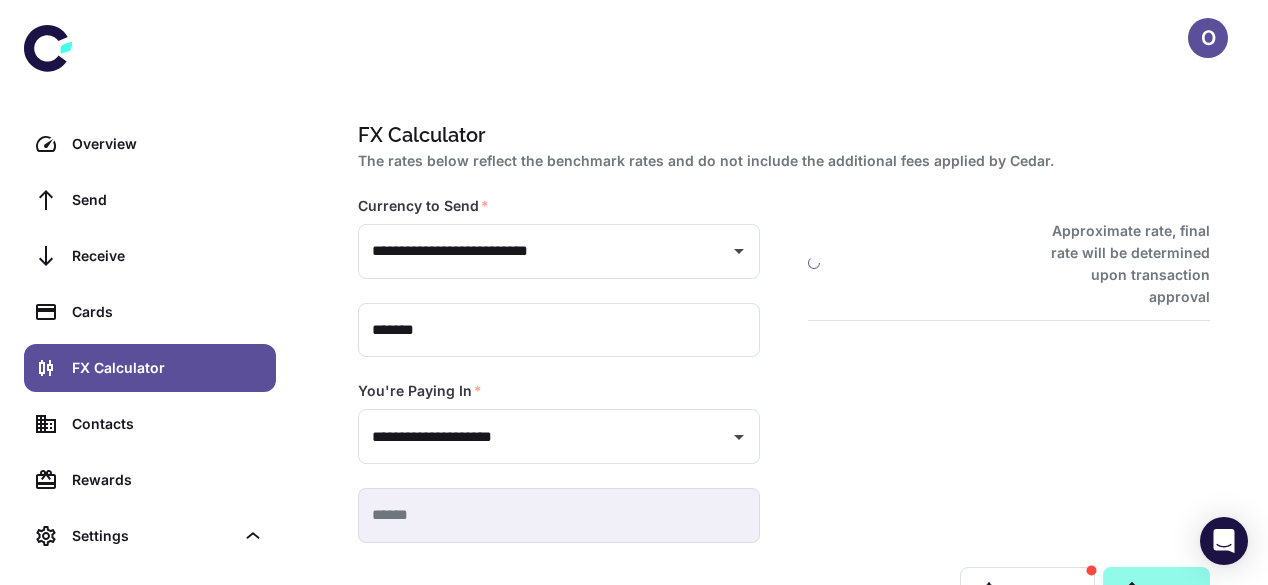 type on "**********" 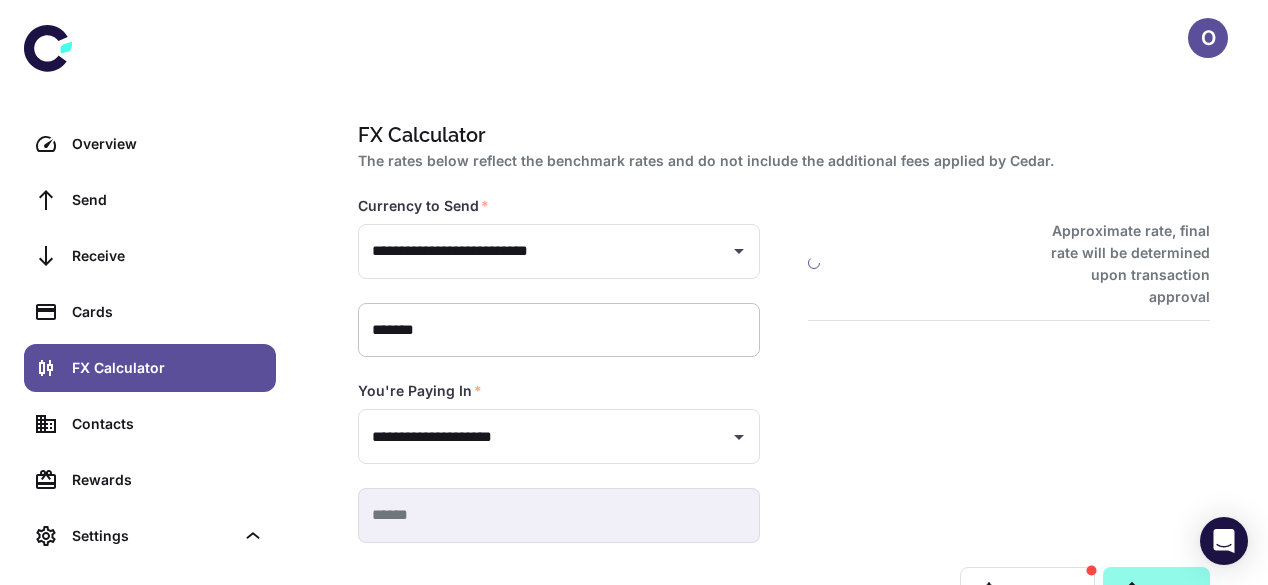 type on "**********" 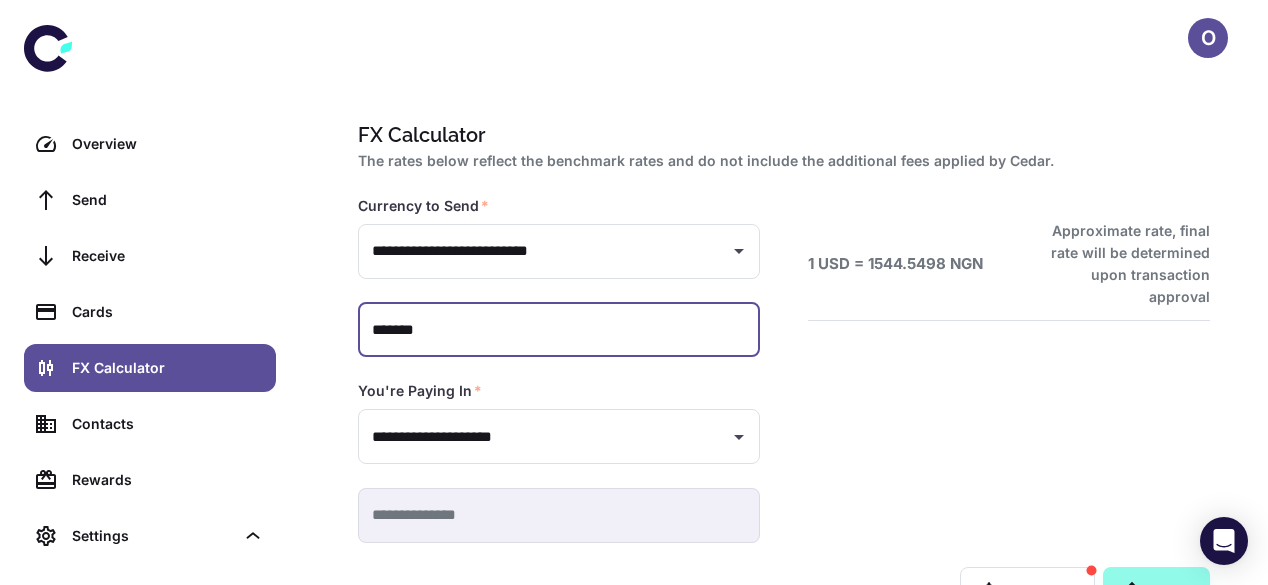 drag, startPoint x: 462, startPoint y: 325, endPoint x: 306, endPoint y: 329, distance: 156.05127 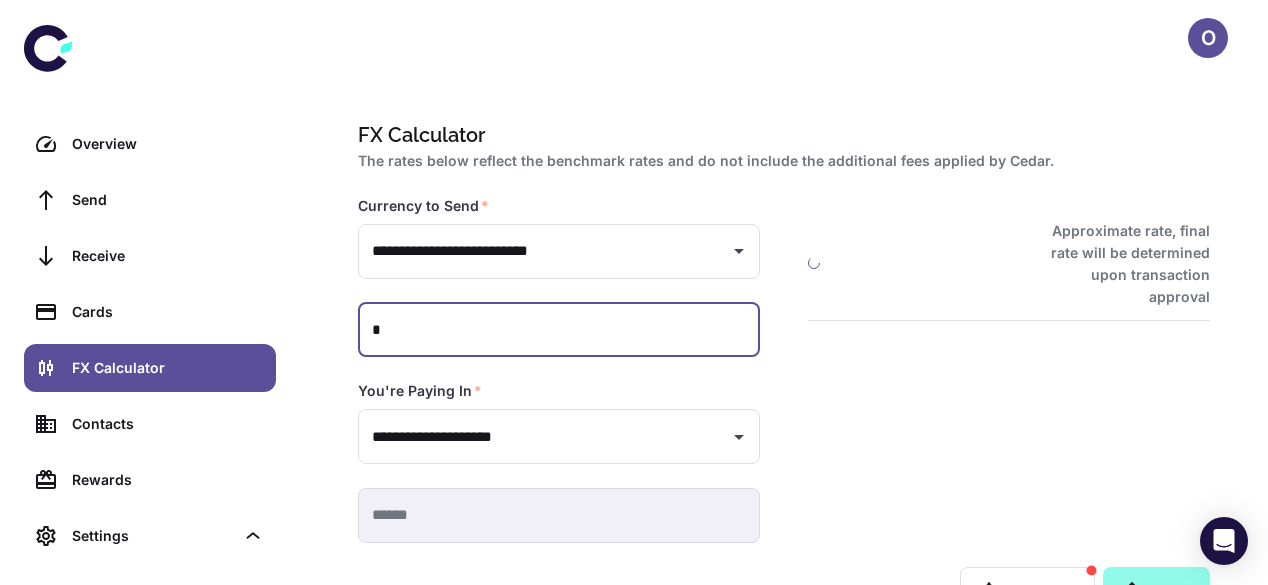 type on "*********" 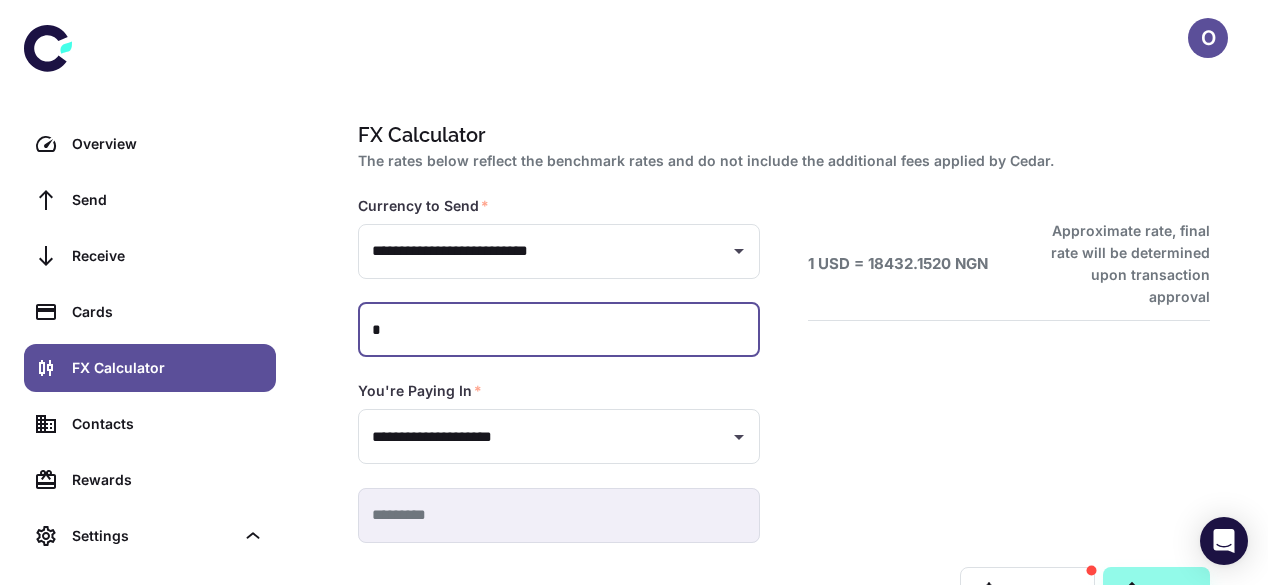 type on "**" 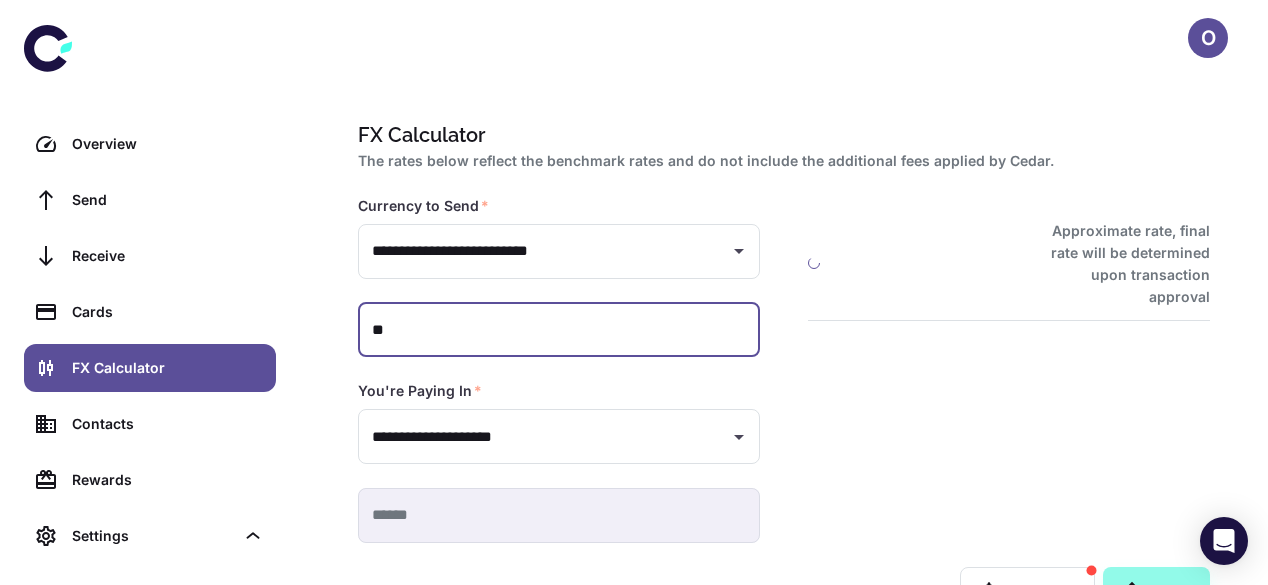 type on "**********" 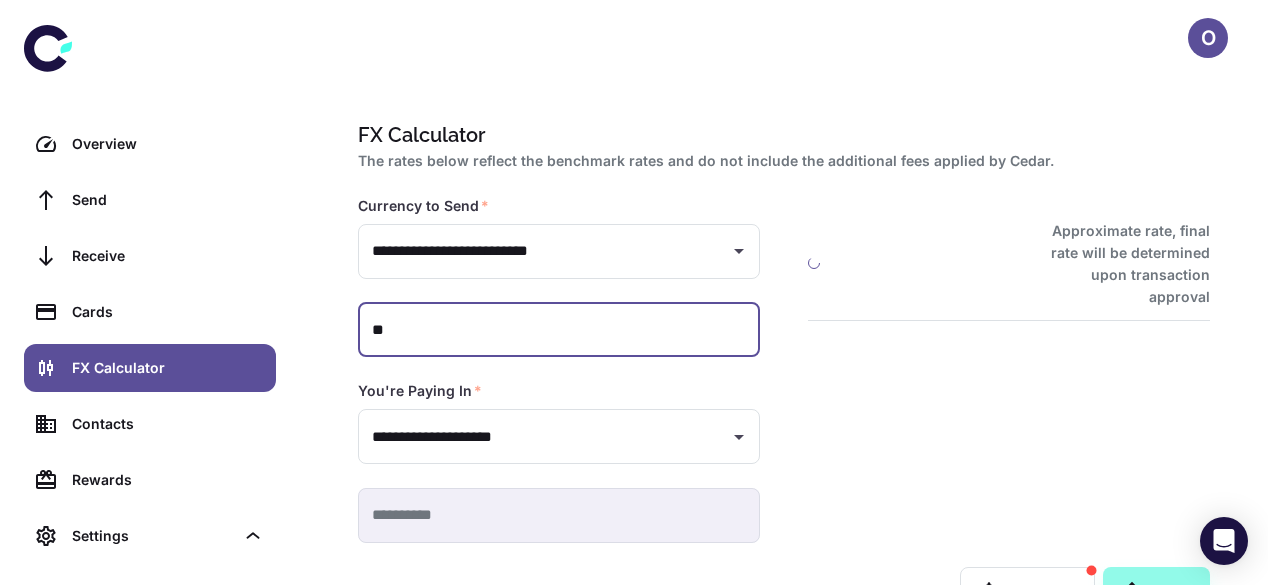 type on "***" 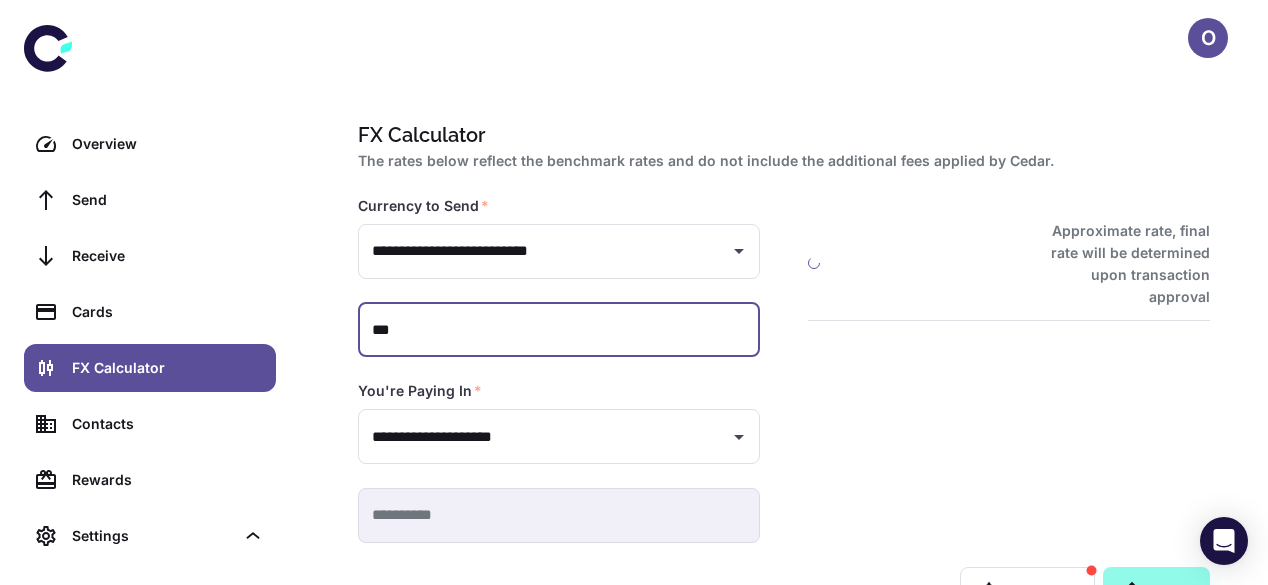 type 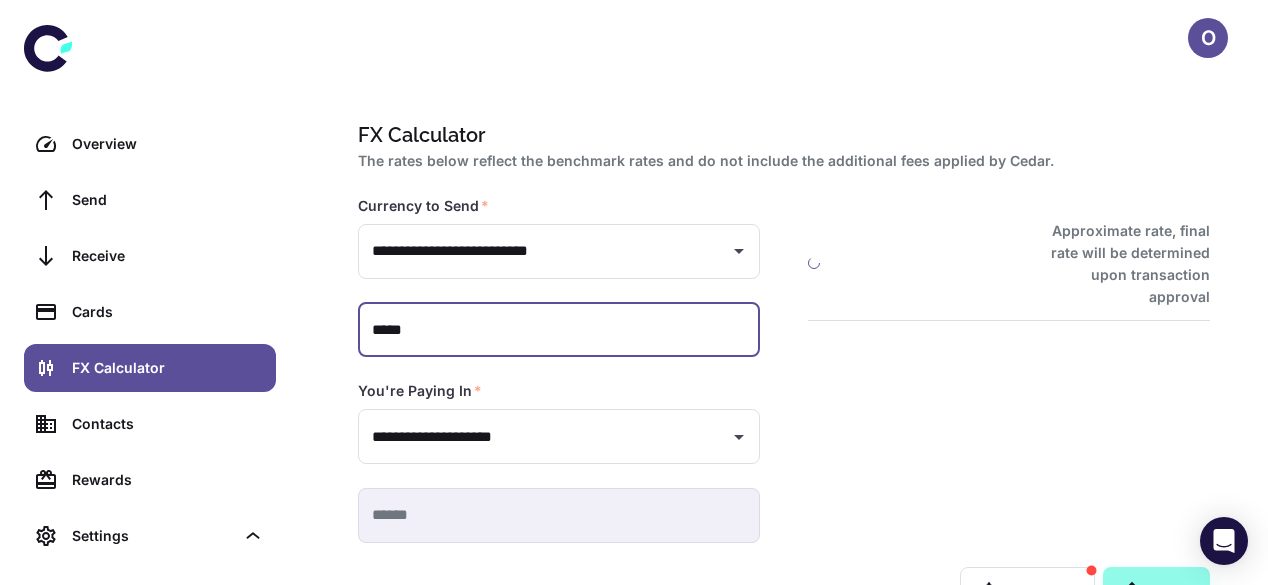 type on "******" 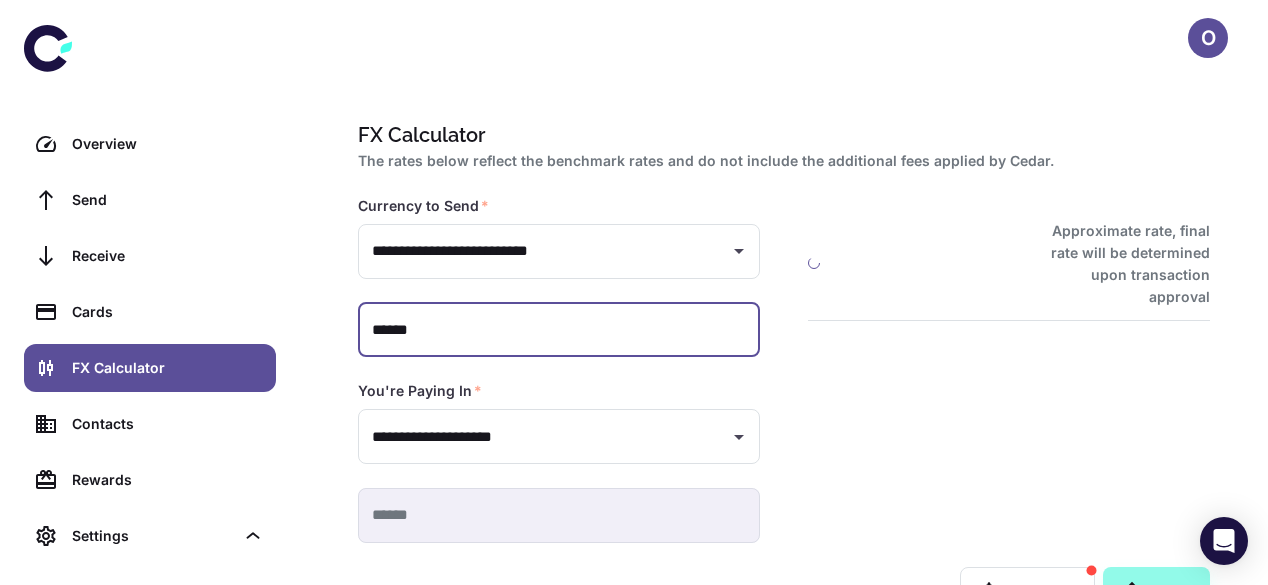 type on "**********" 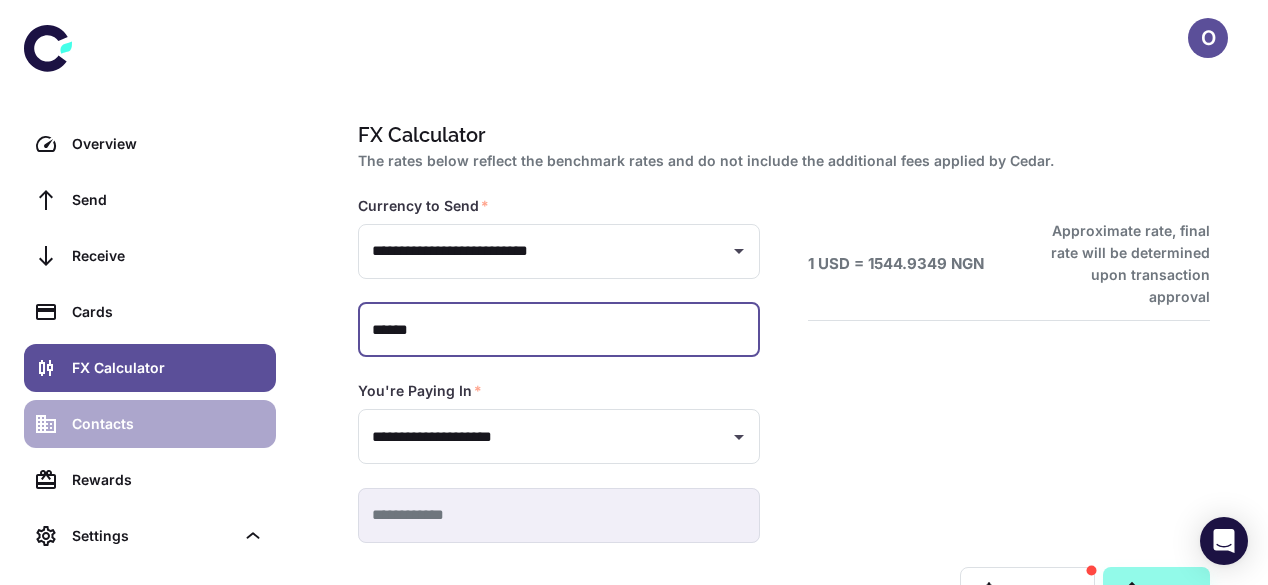 type on "******" 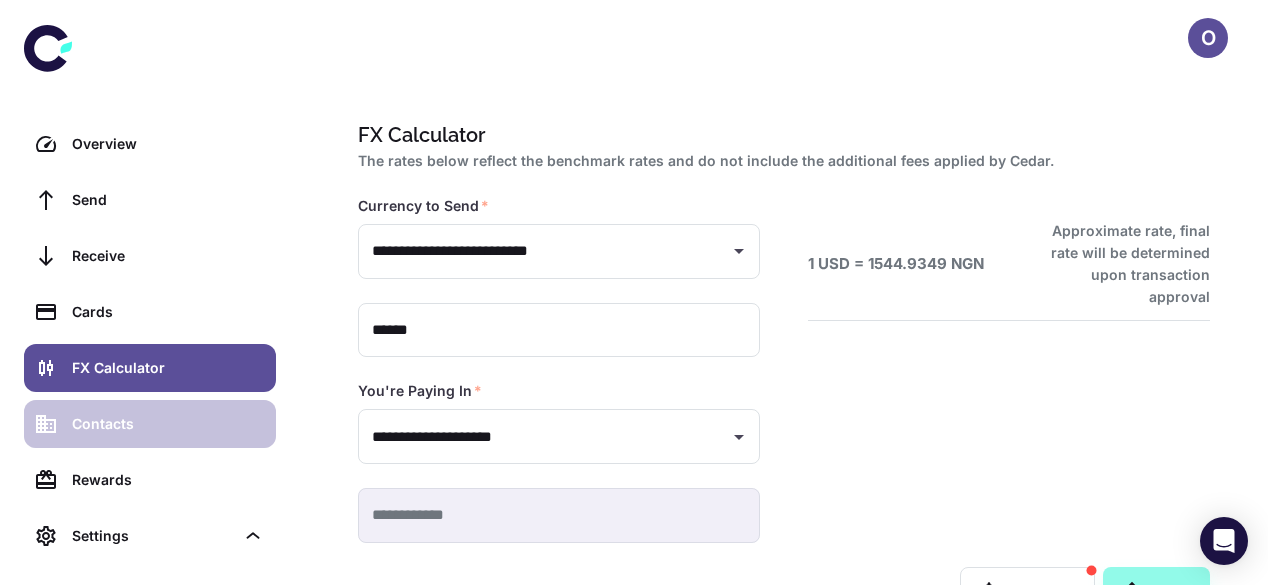 click on "Contacts" at bounding box center [150, 424] 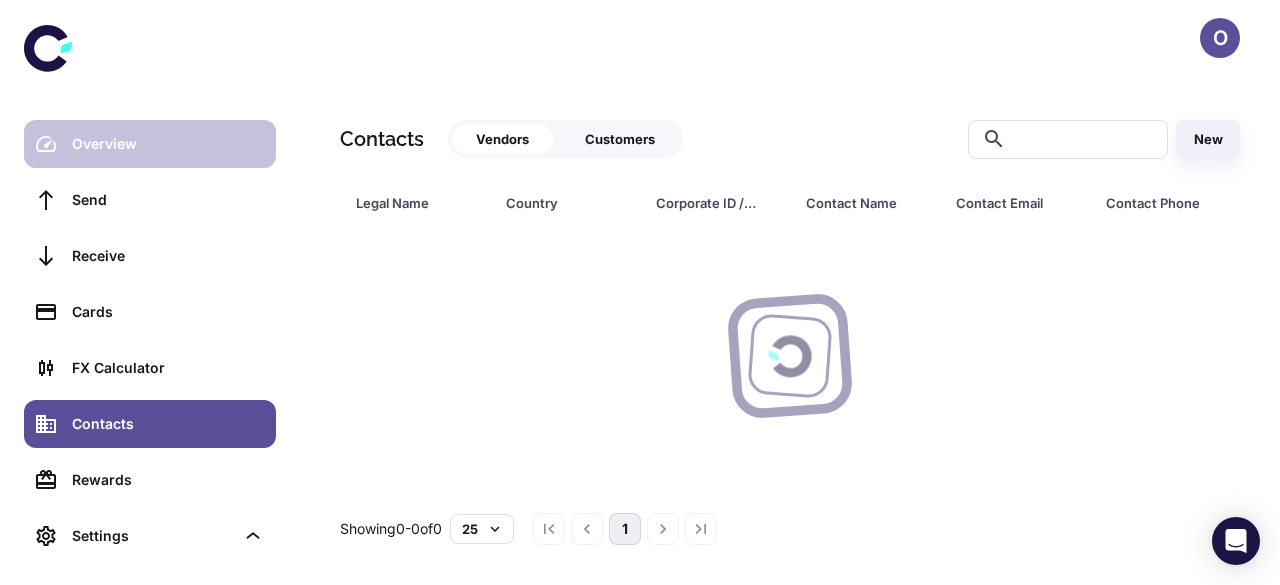 click on "Overview" at bounding box center [168, 144] 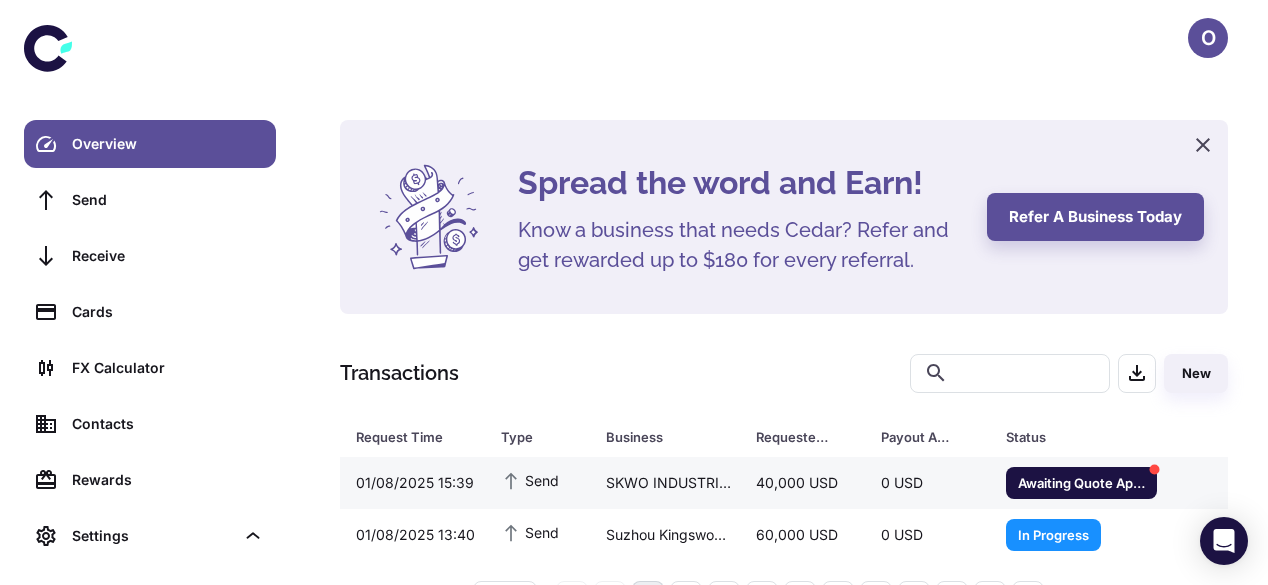 click on "0 USD" at bounding box center [927, 483] 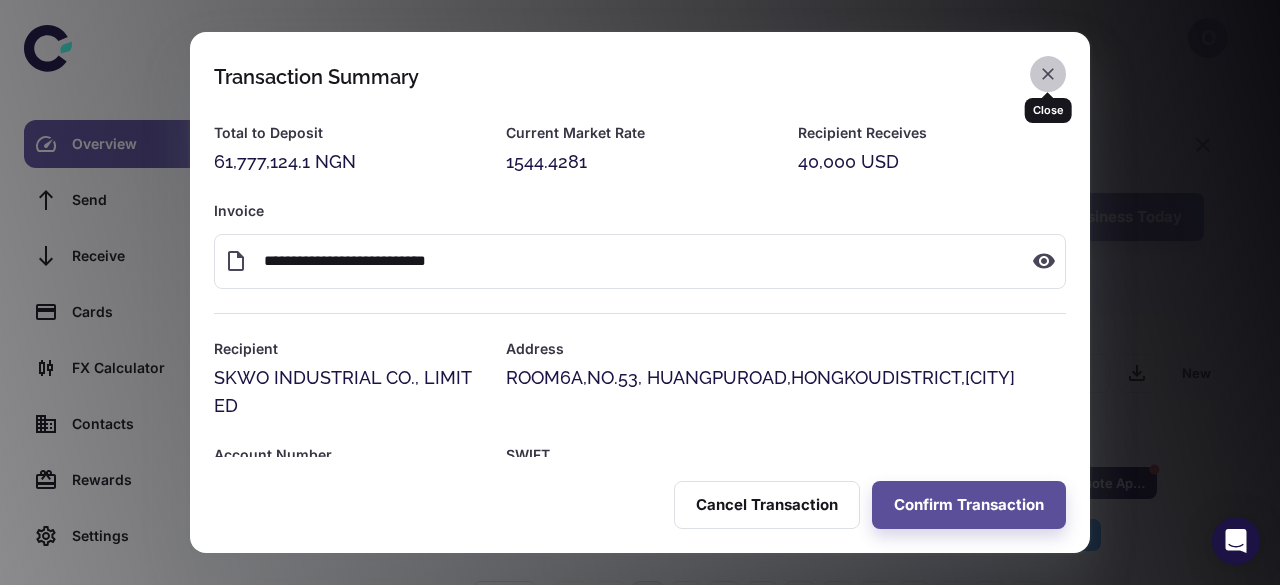 click 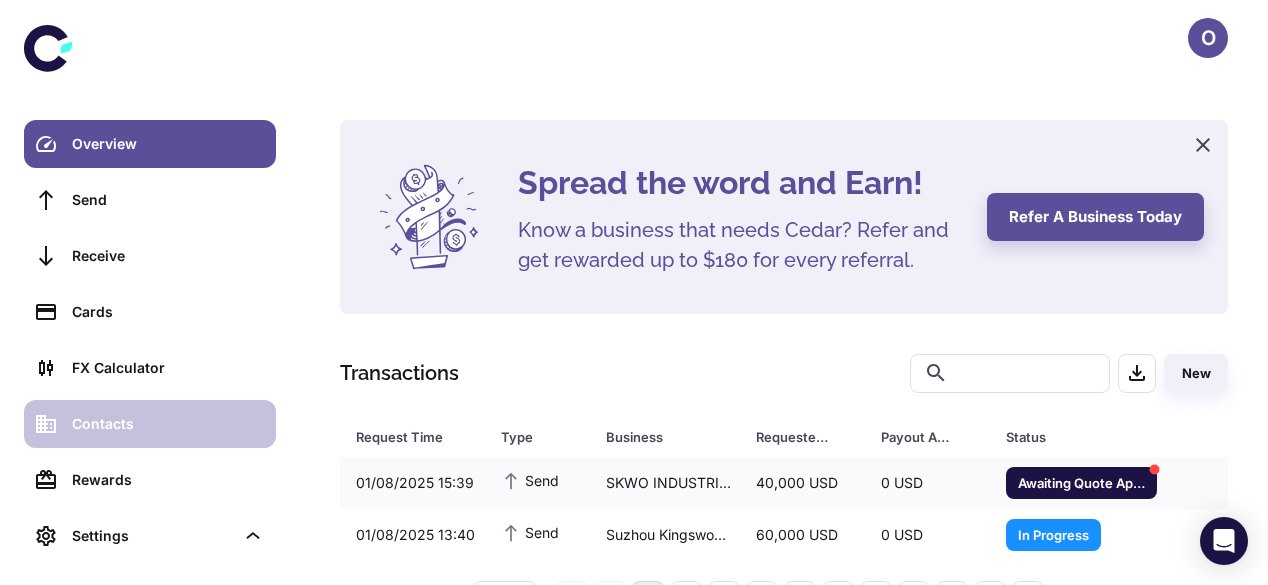 click on "Contacts" at bounding box center [168, 424] 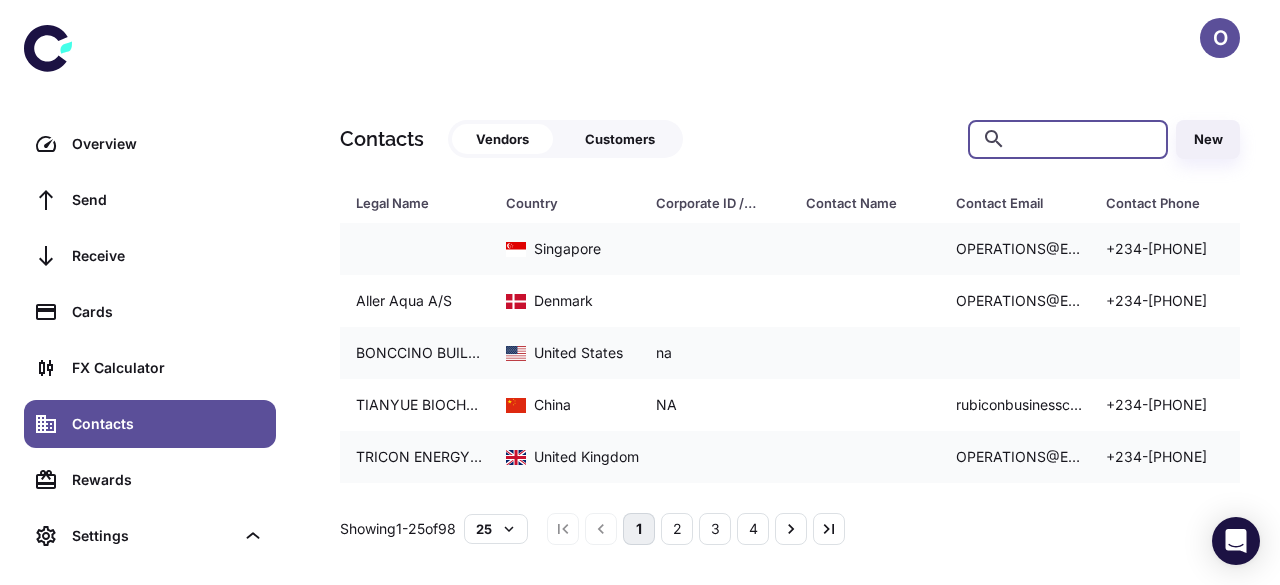 click at bounding box center (1084, 139) 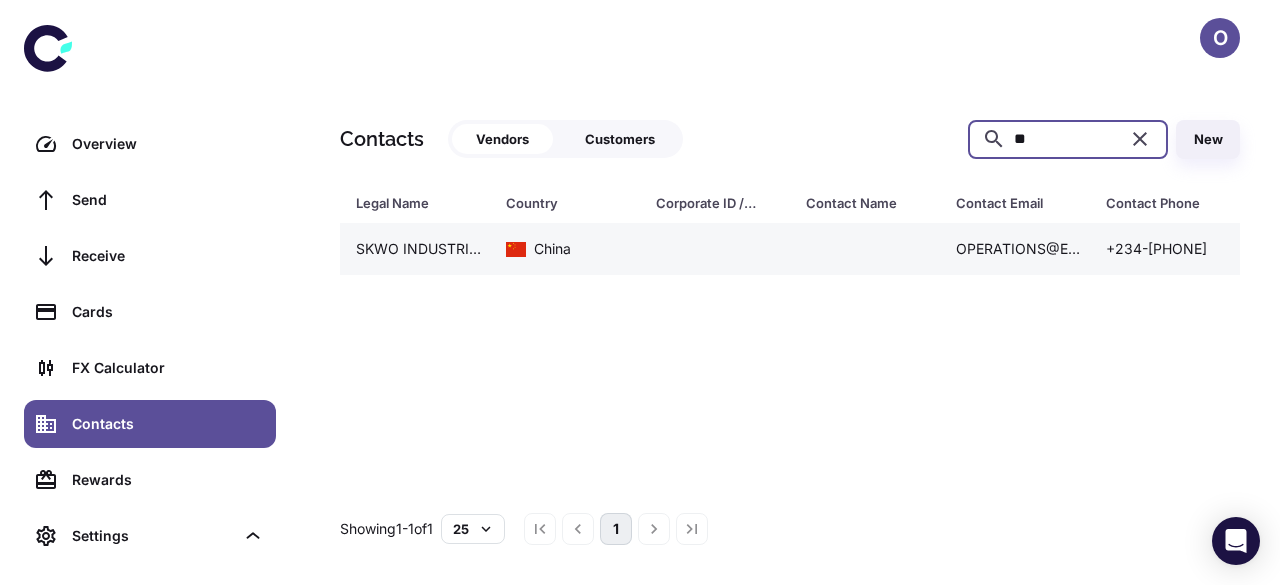 type on "**" 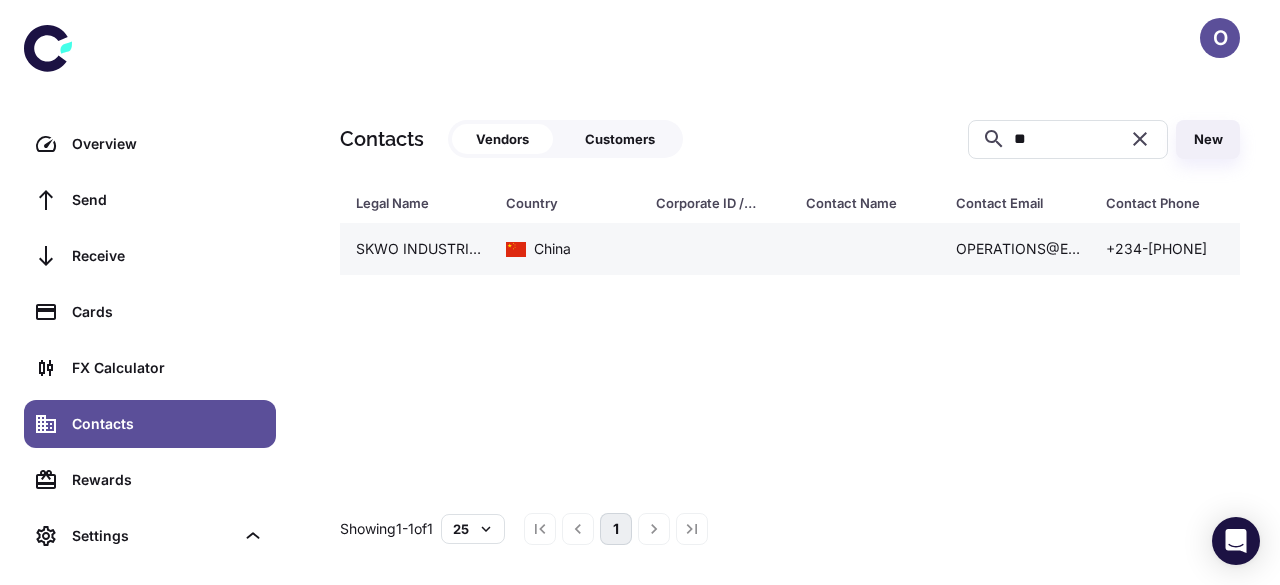 click at bounding box center [865, 249] 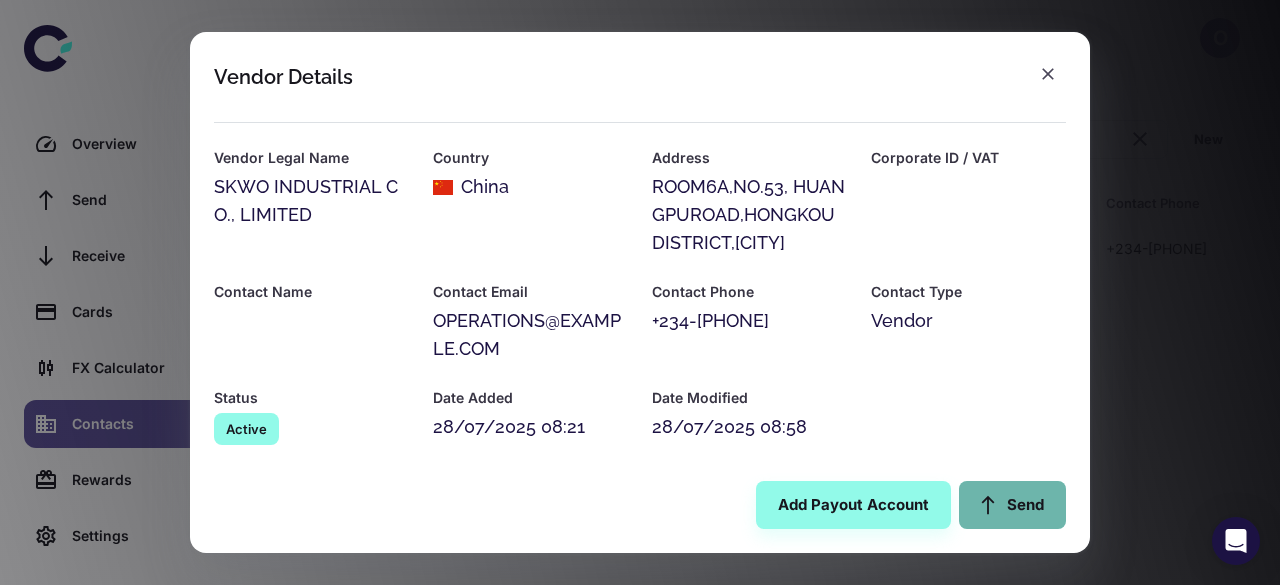 click 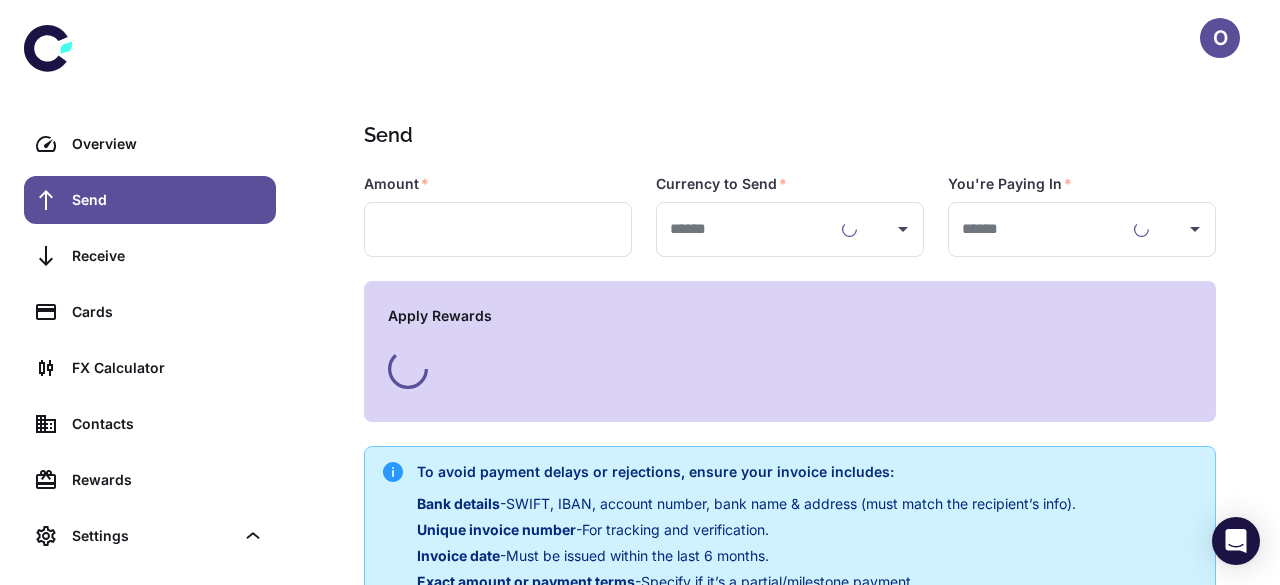 type on "**********" 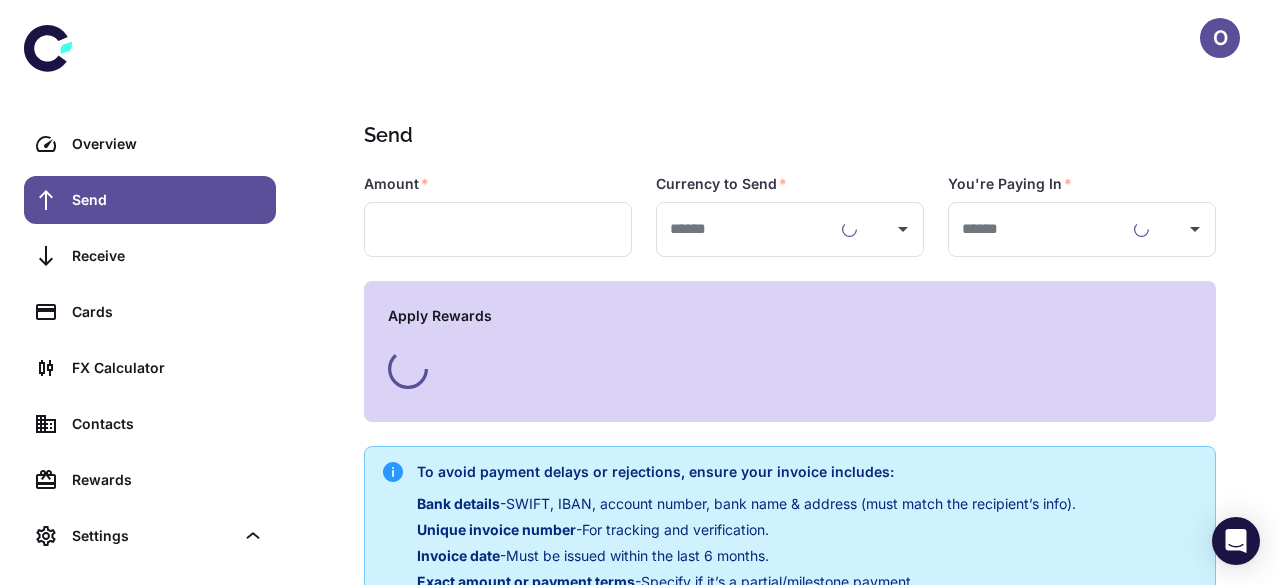 type on "**********" 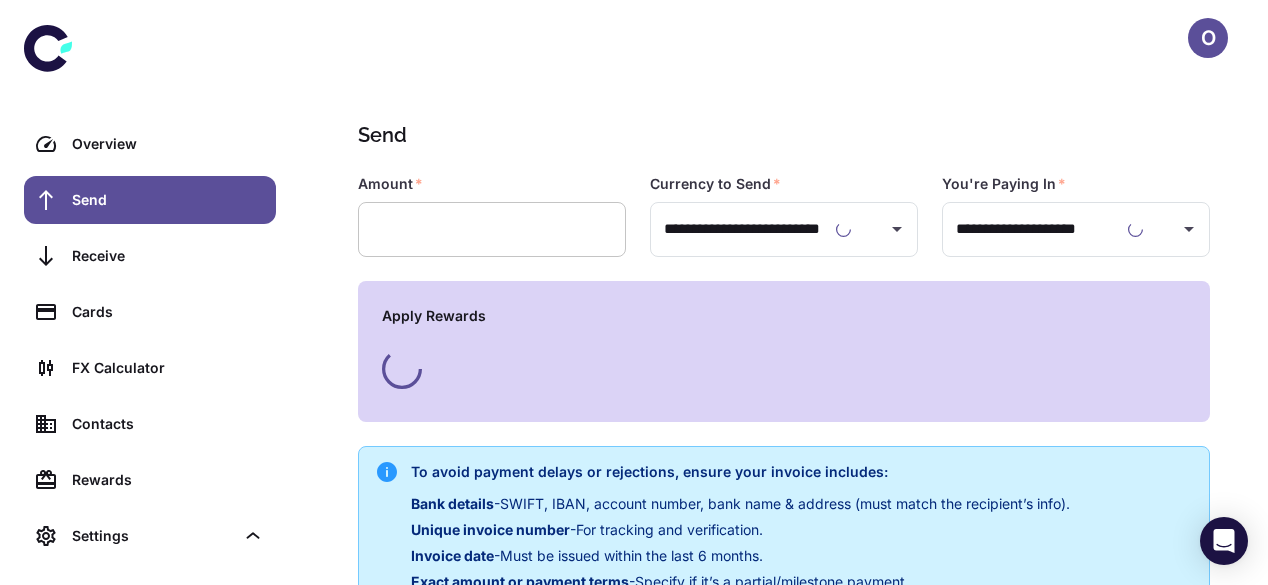 type on "**********" 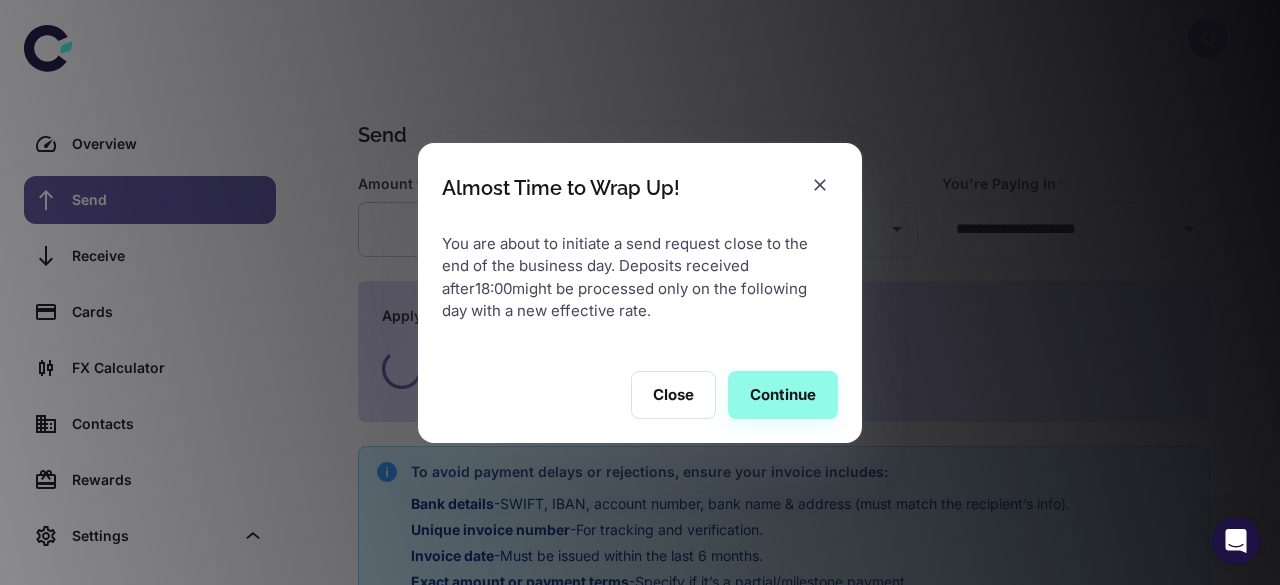 type on "**********" 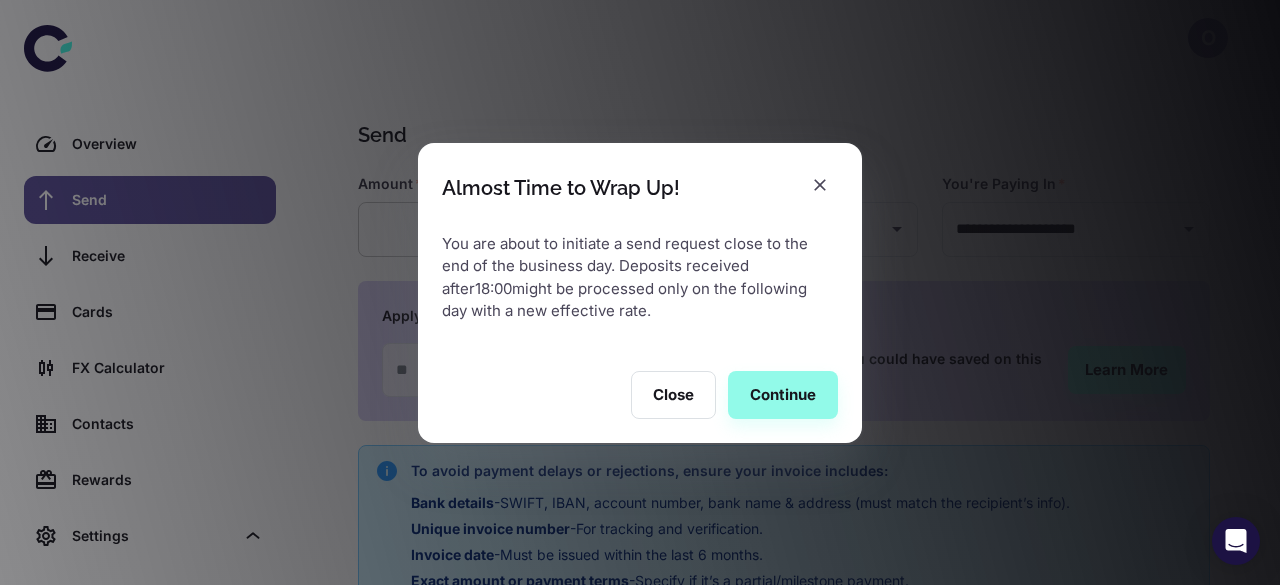 click on "You are about to initiate a send request close to the end of the business day. Deposits received after  18:00  might be processed only on the following day with a new effective rate." at bounding box center (640, 278) 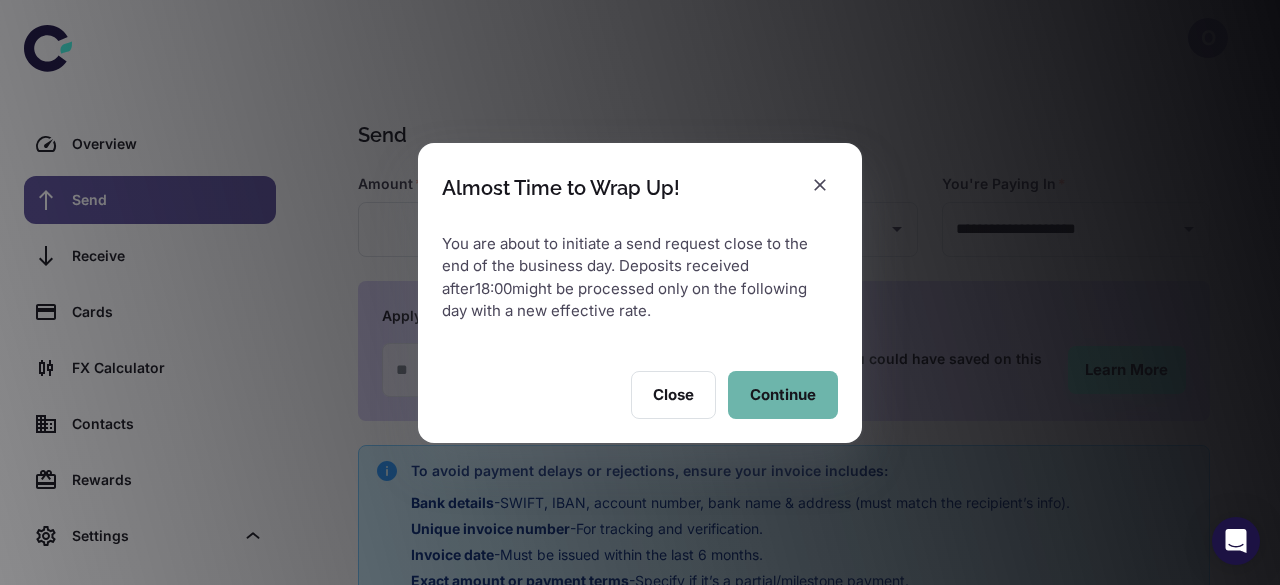 click on "Continue" at bounding box center (783, 395) 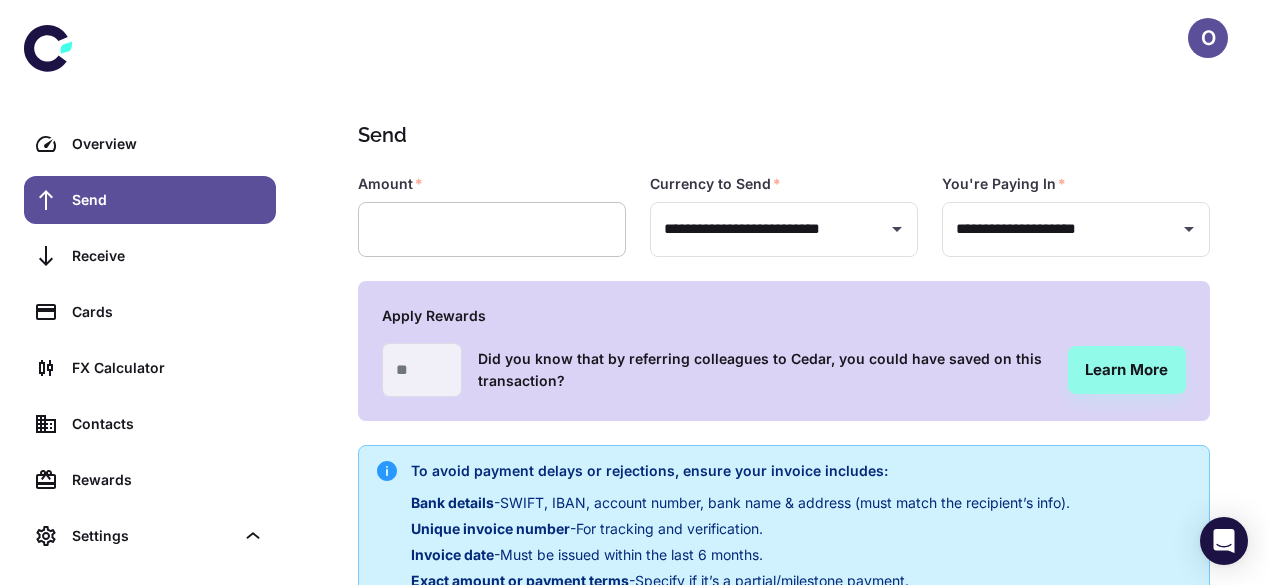 click at bounding box center (492, 229) 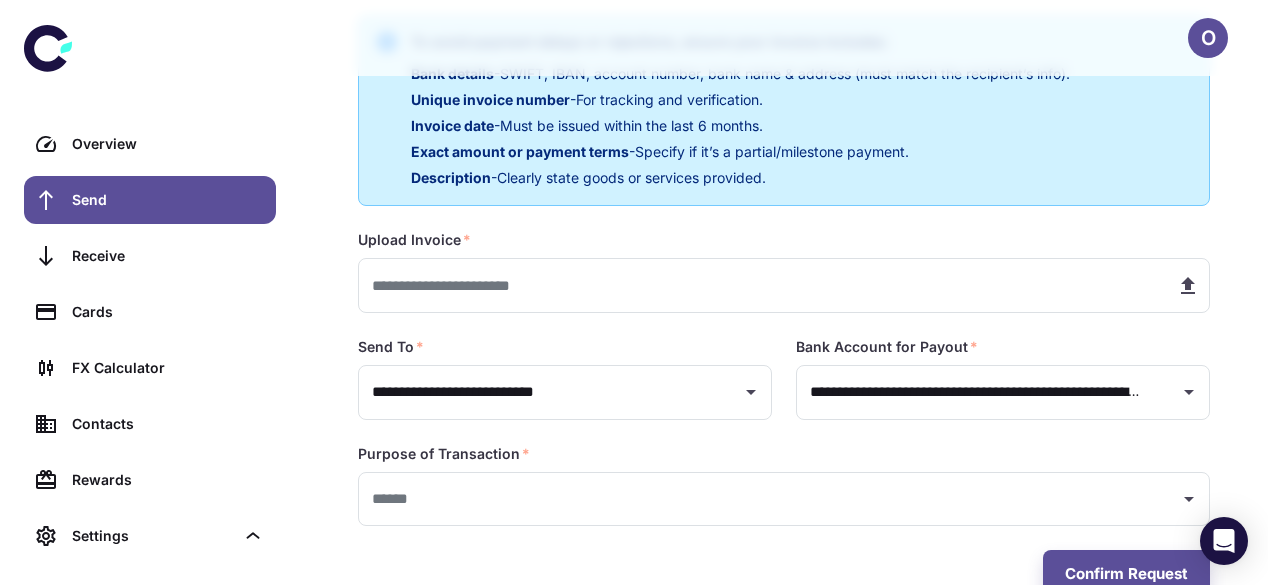 scroll, scrollTop: 481, scrollLeft: 0, axis: vertical 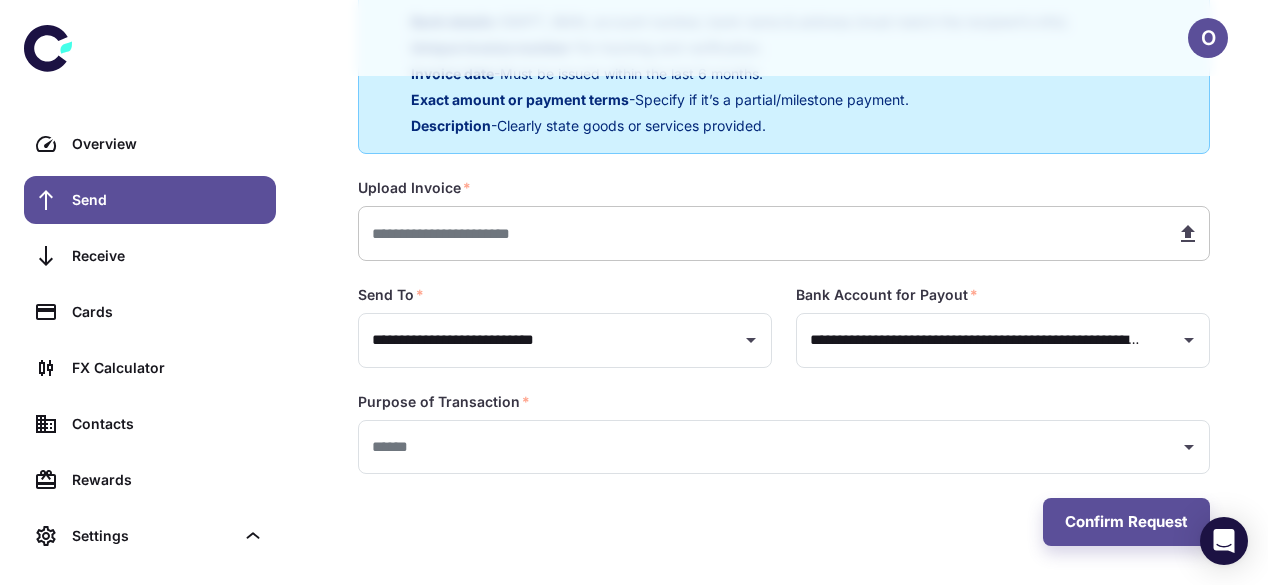type on "******" 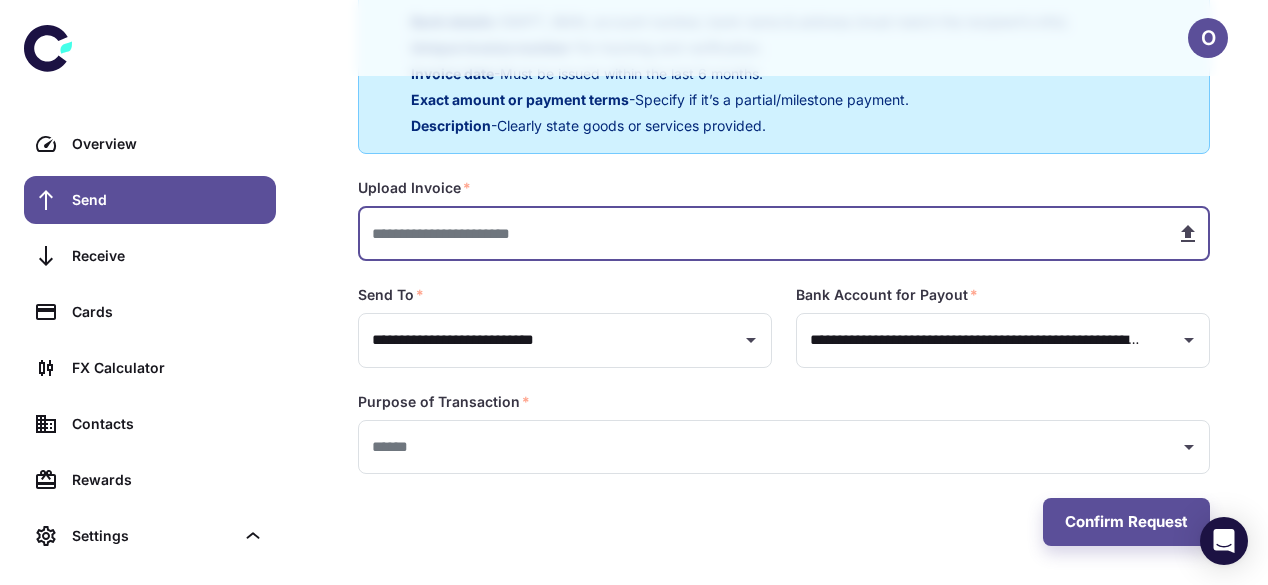 click at bounding box center [759, 233] 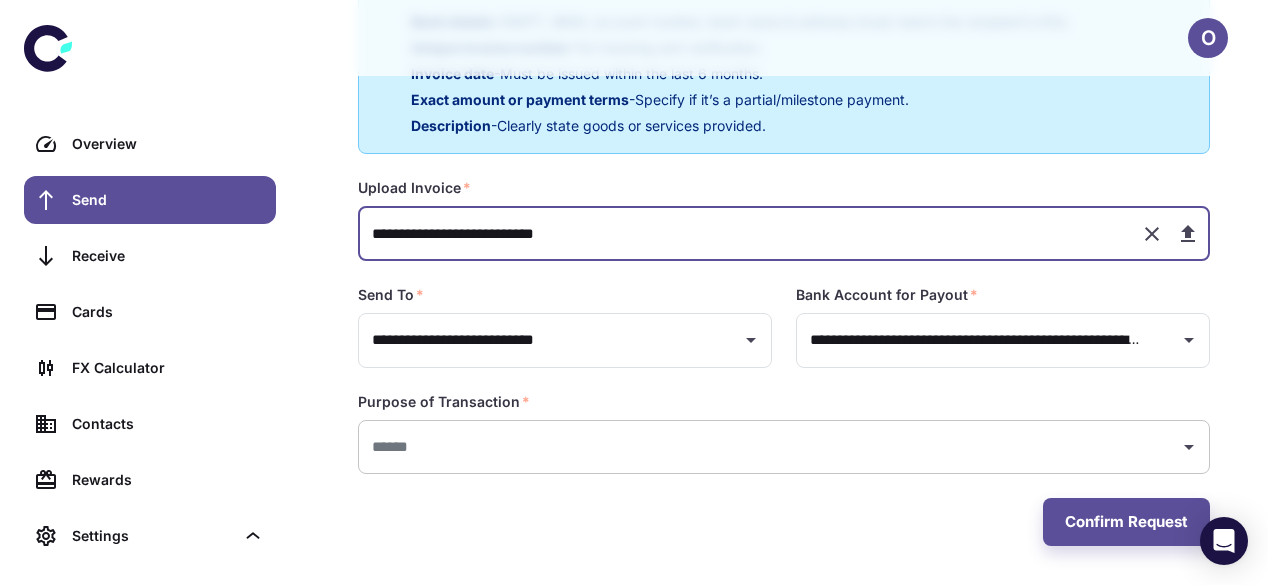 click at bounding box center (769, 447) 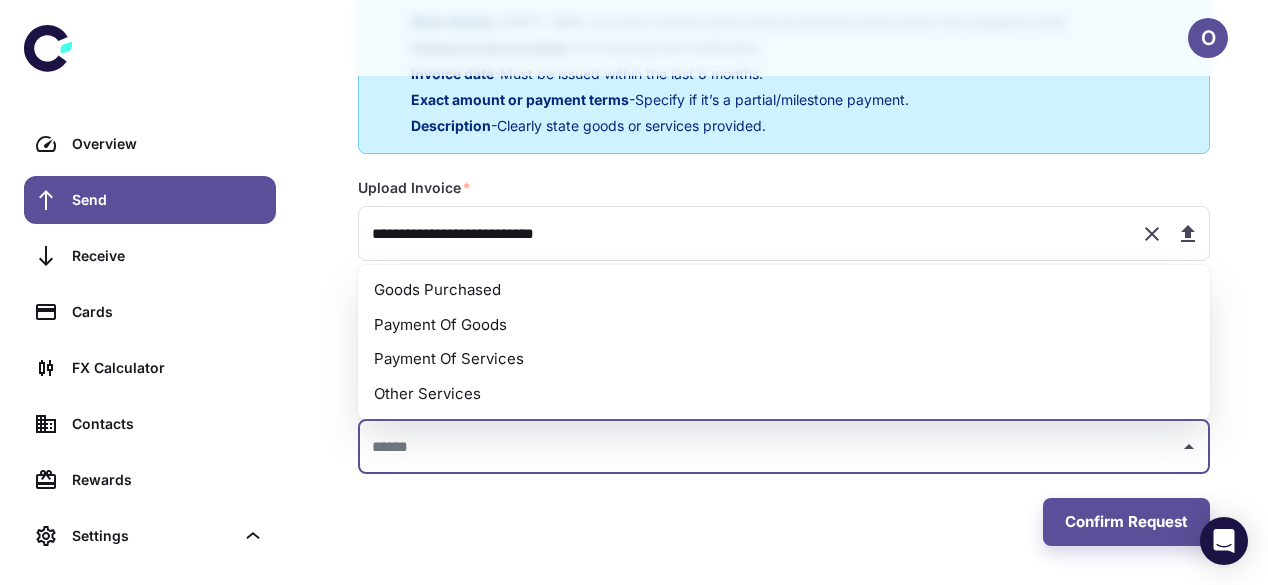 click on "Payment Of Goods" at bounding box center (784, 325) 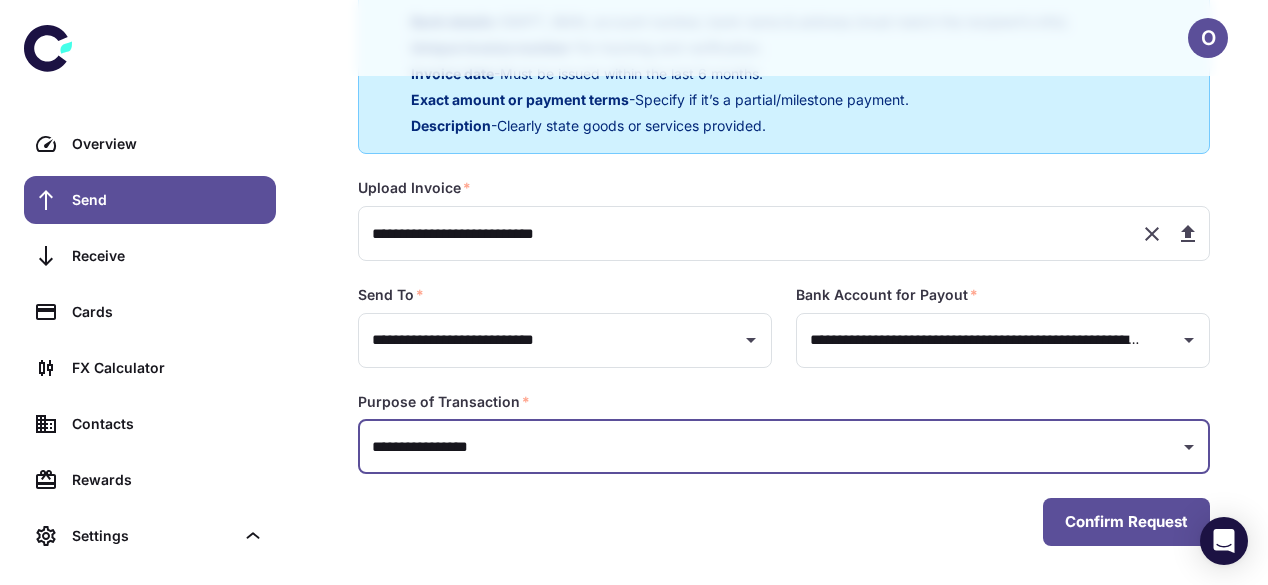 click on "Confirm Request" at bounding box center (1126, 522) 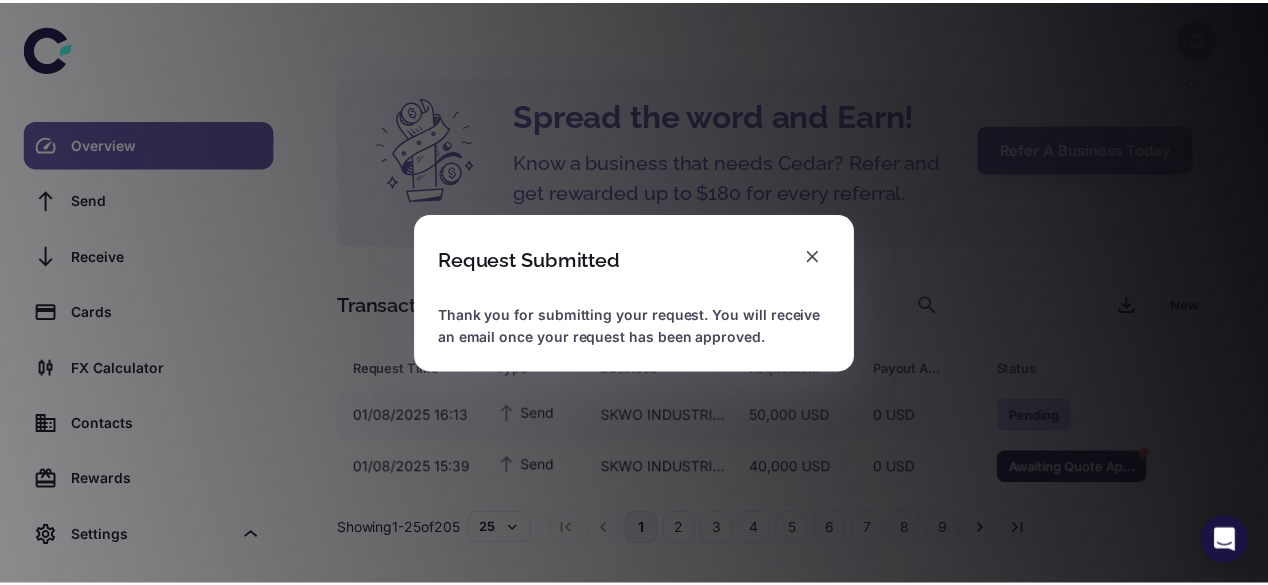 scroll, scrollTop: 67, scrollLeft: 0, axis: vertical 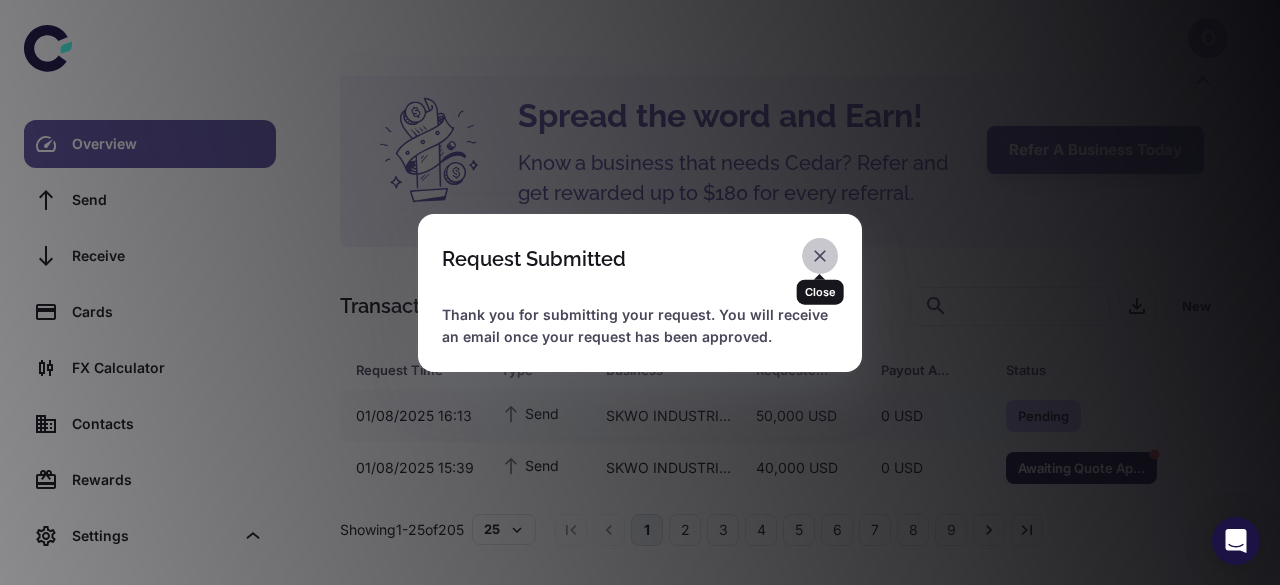 click 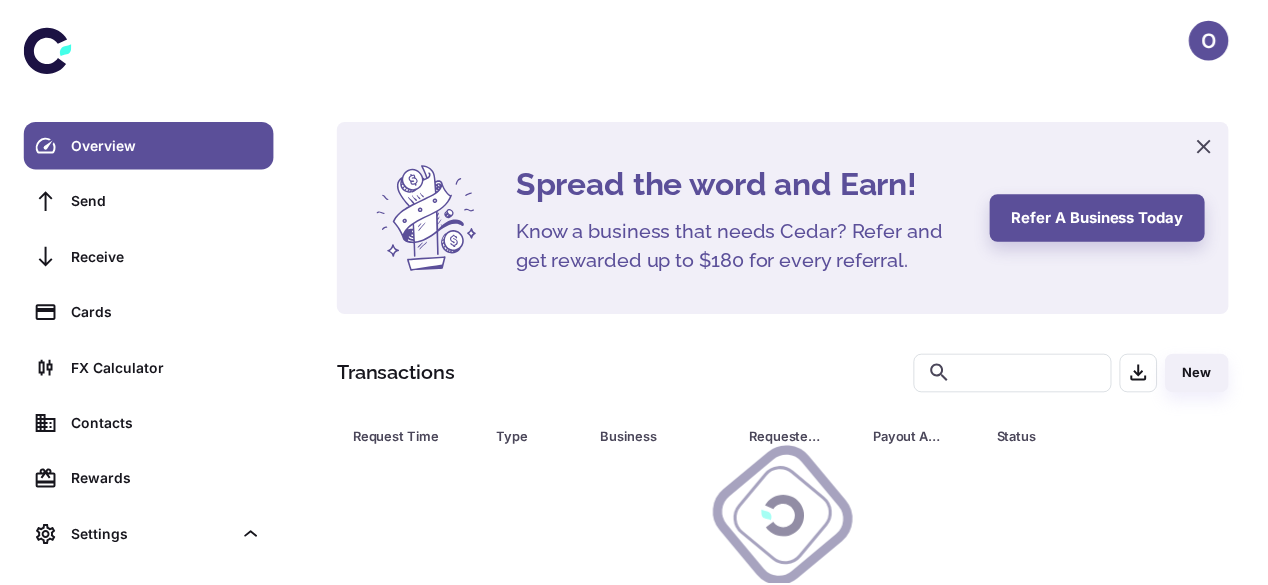 scroll, scrollTop: 0, scrollLeft: 0, axis: both 